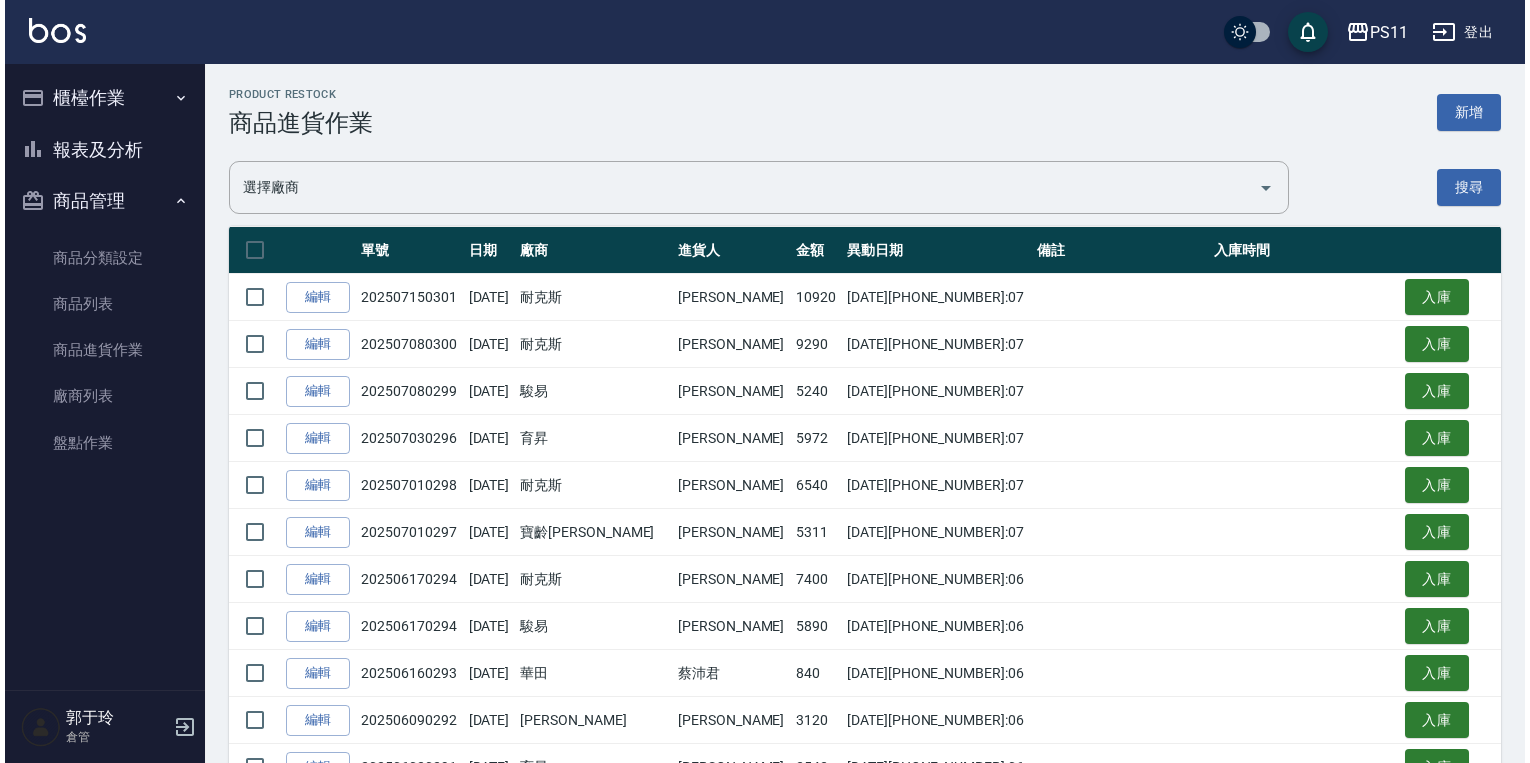 scroll, scrollTop: 0, scrollLeft: 0, axis: both 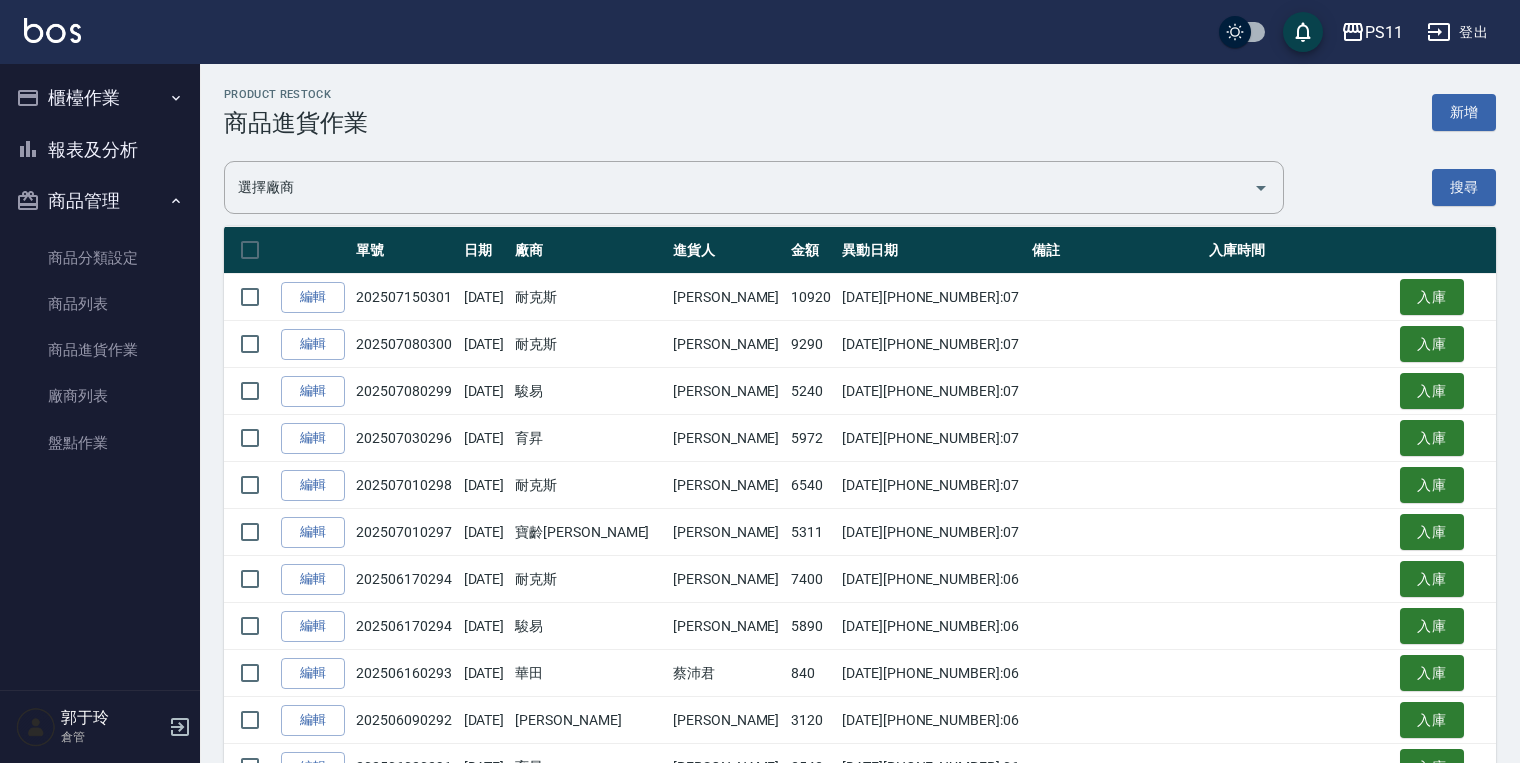 click on "櫃檯作業" at bounding box center [100, 98] 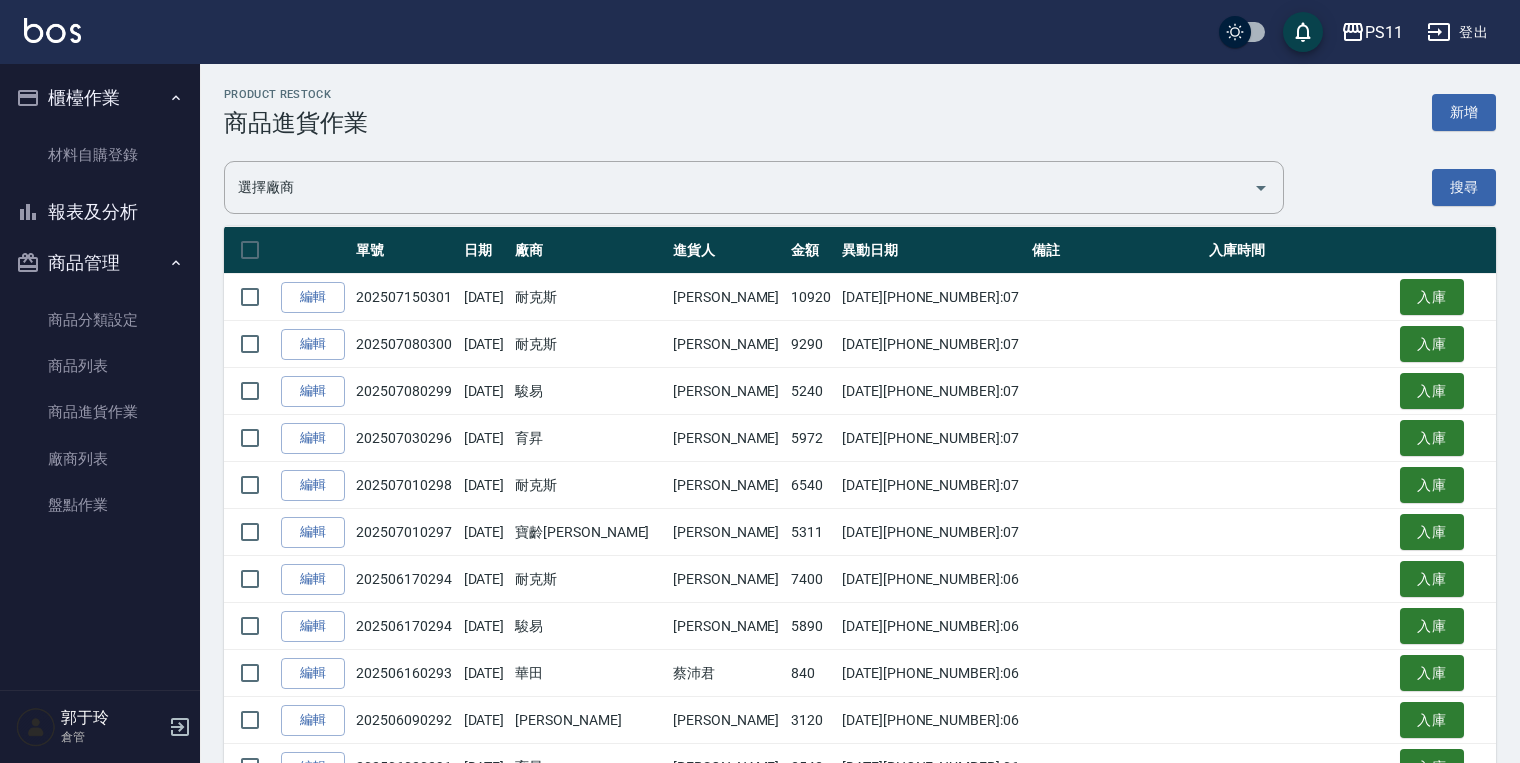 click on "報表及分析" at bounding box center [100, 212] 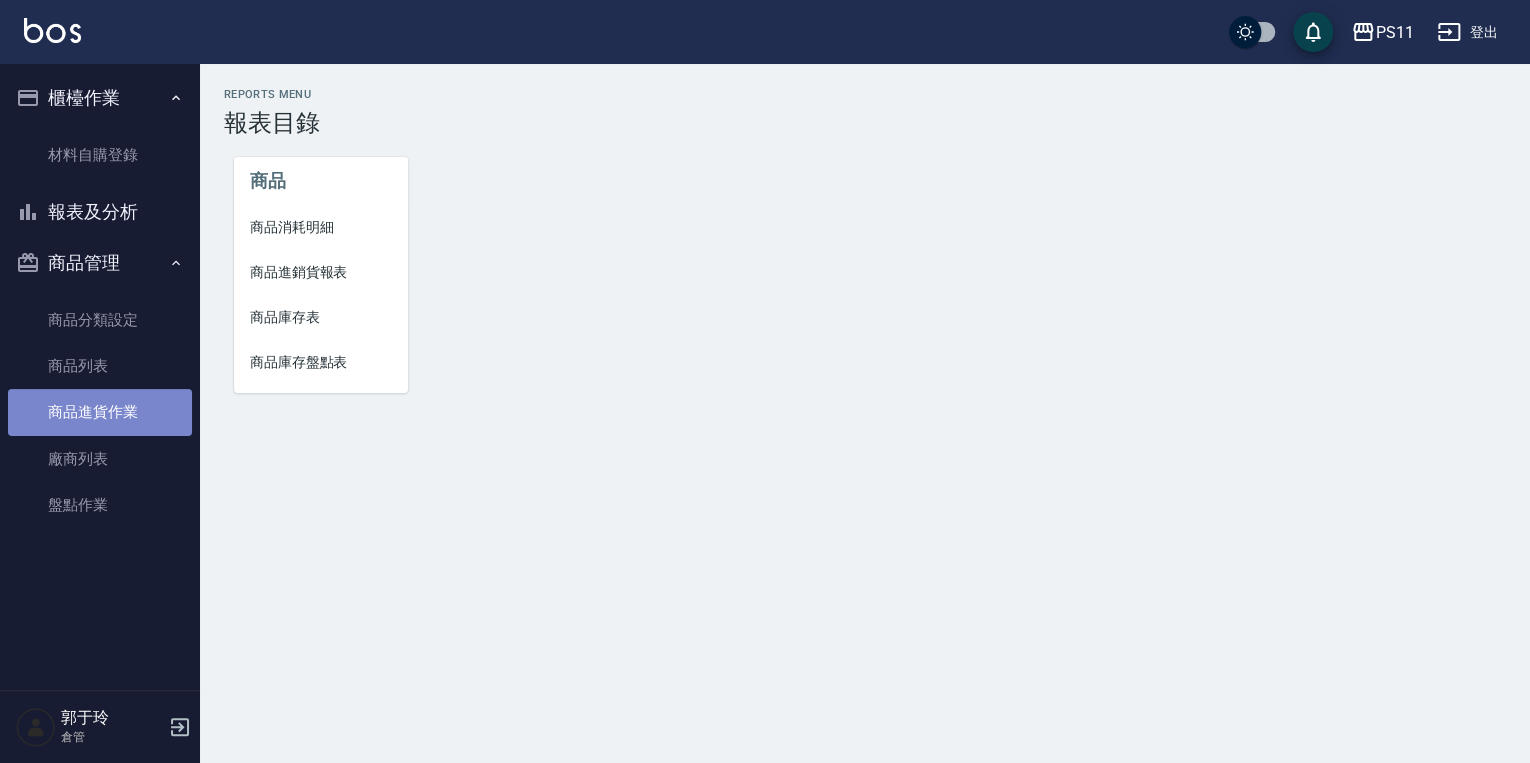 click on "商品進貨作業" at bounding box center [100, 412] 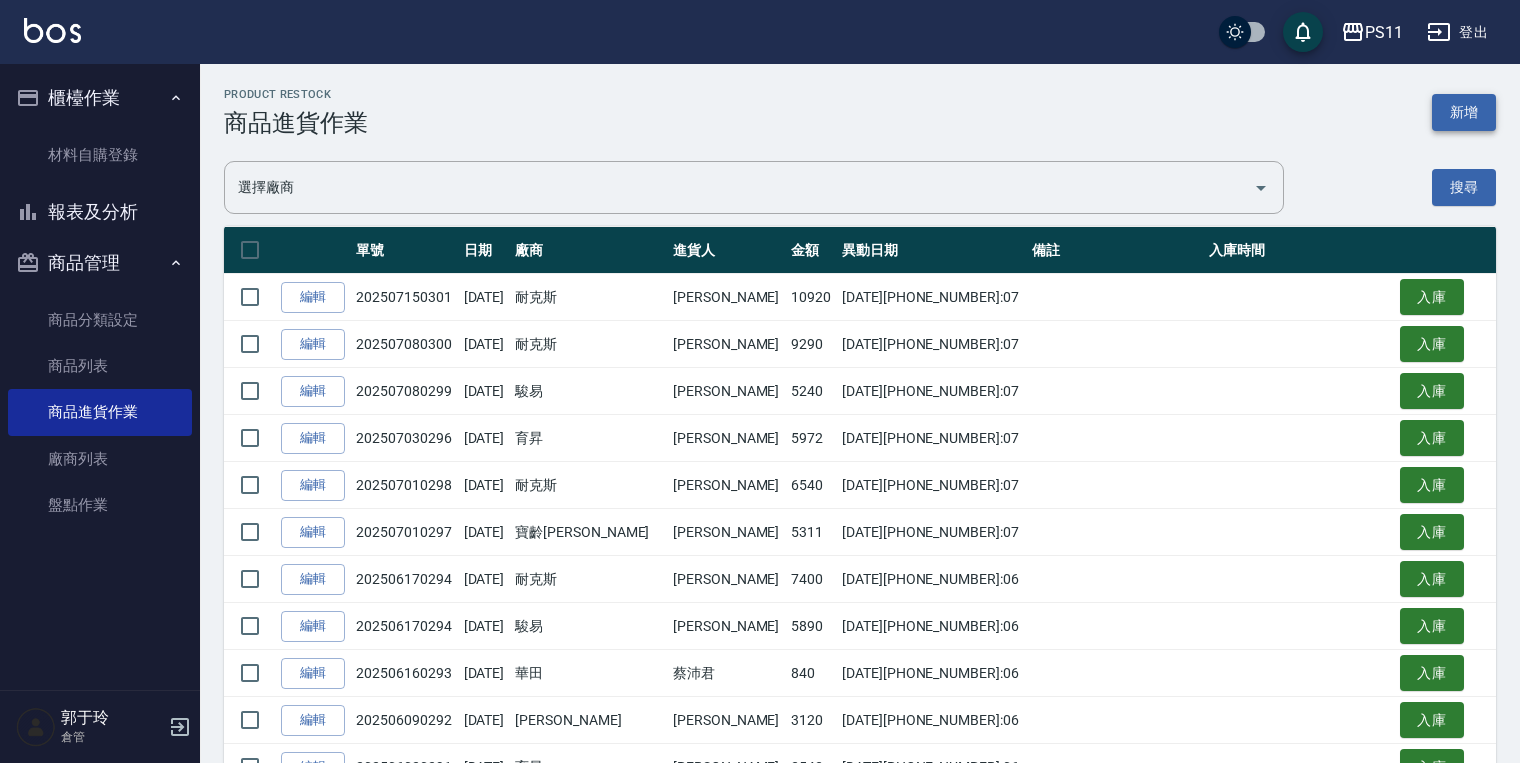 click on "新增" at bounding box center [1464, 112] 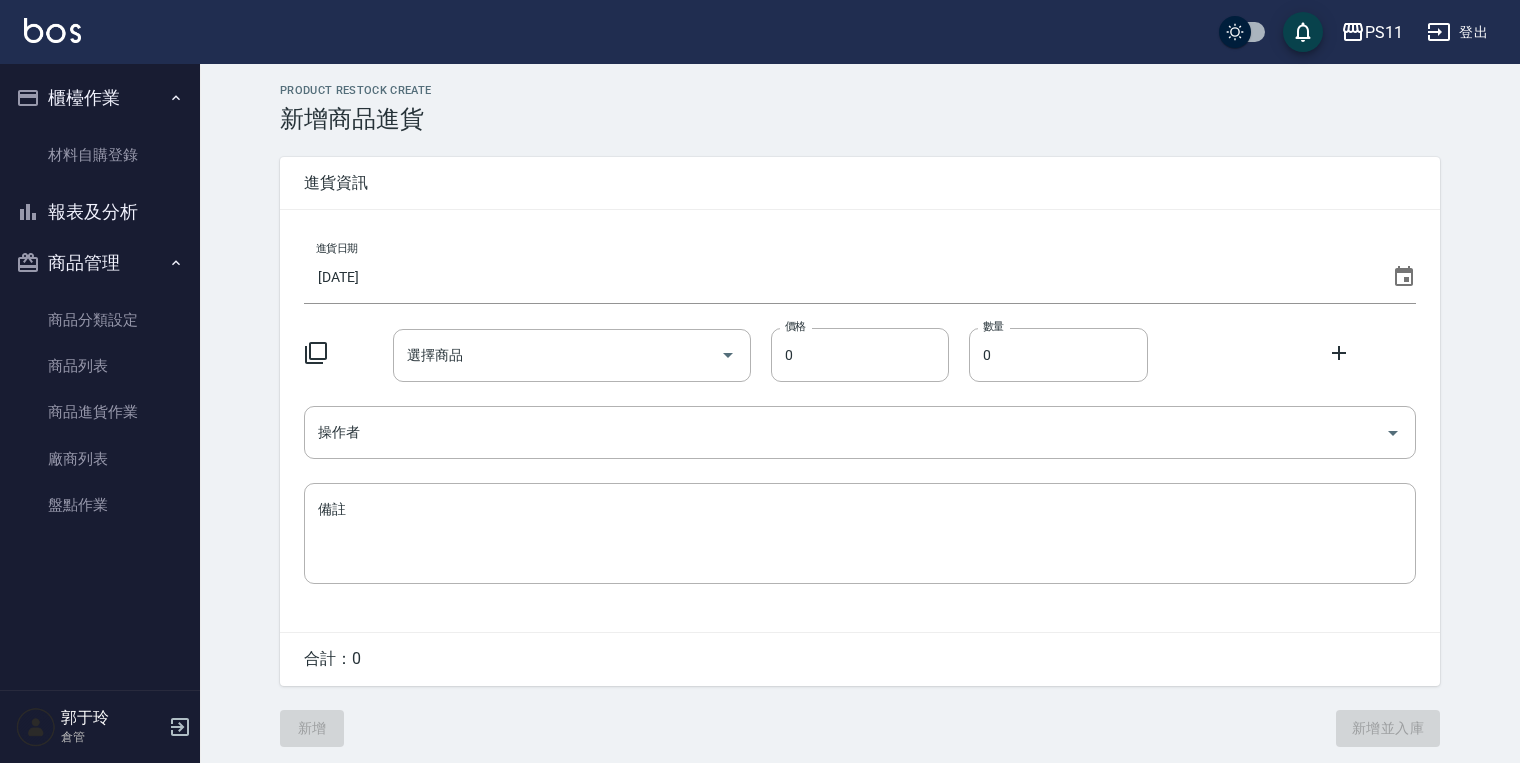 click 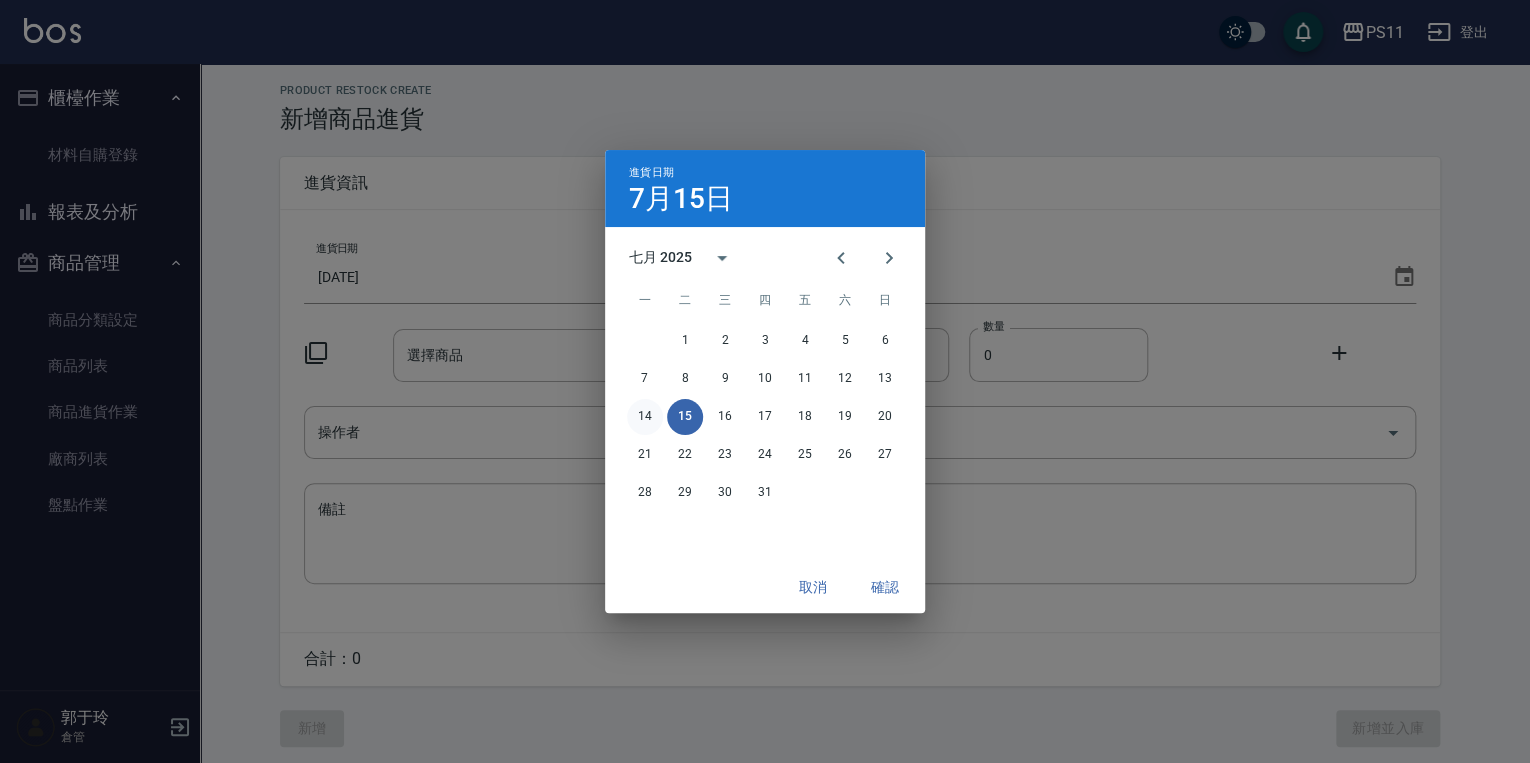 click on "14" at bounding box center (645, 417) 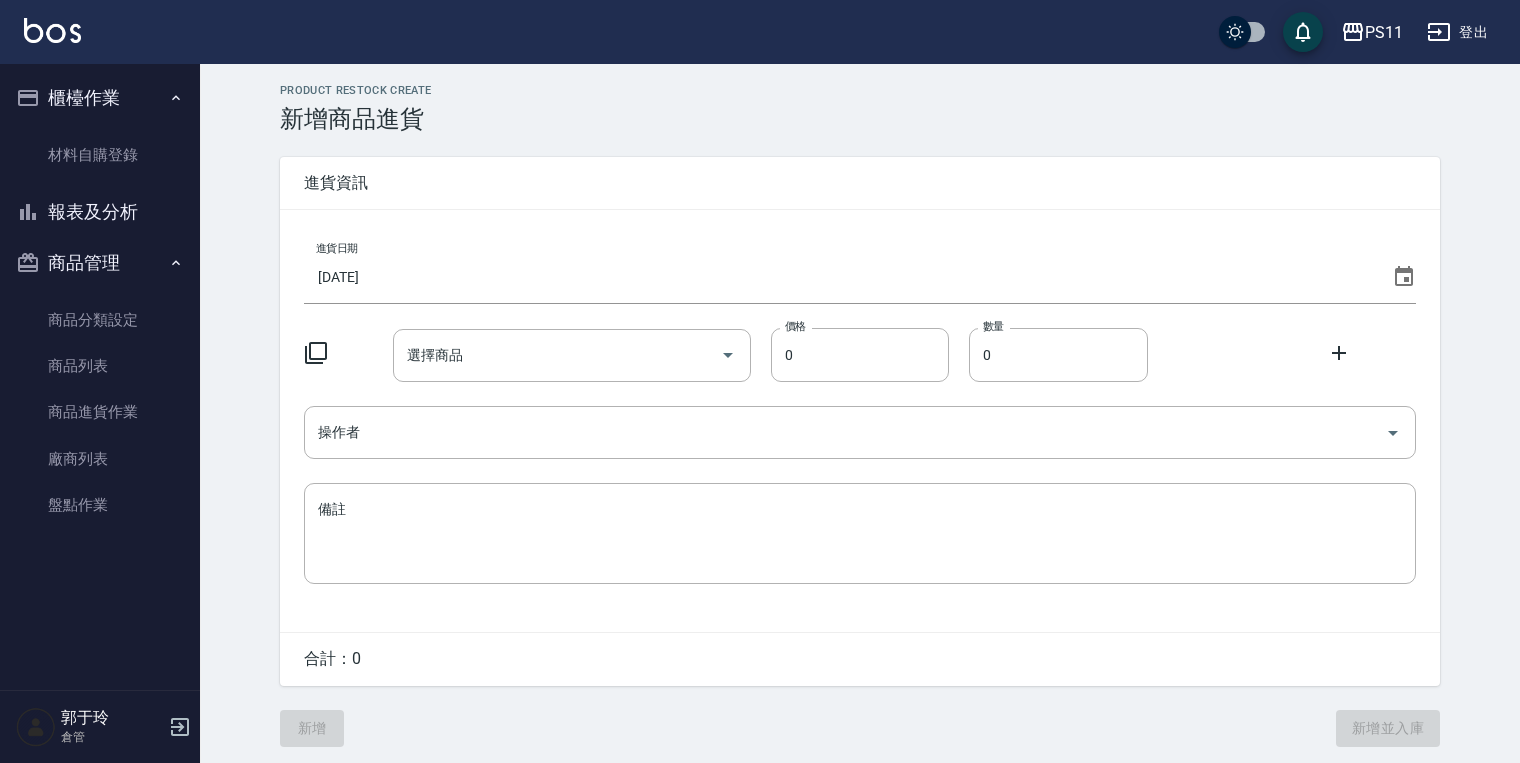 click 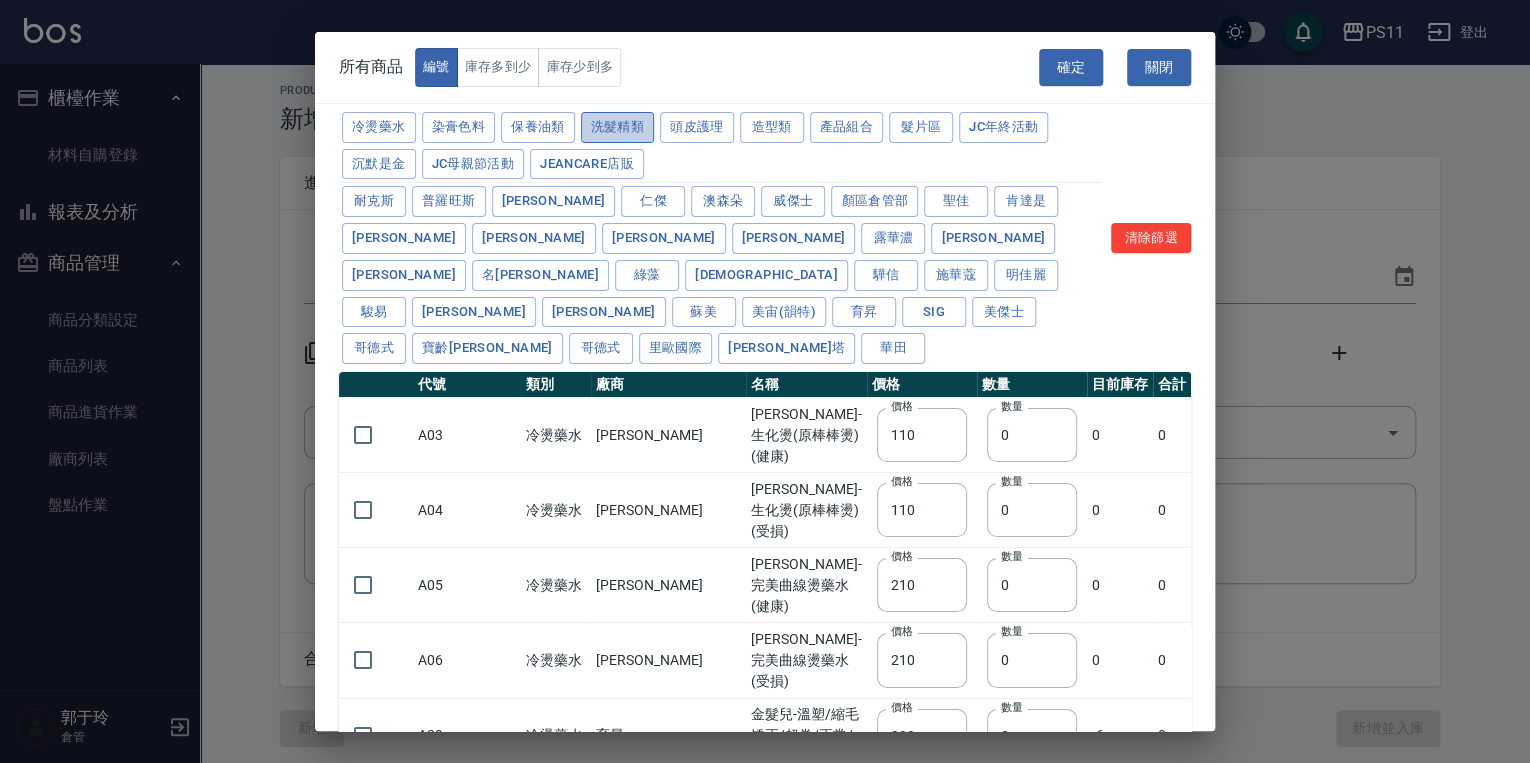 click on "洗髮精類" at bounding box center (618, 127) 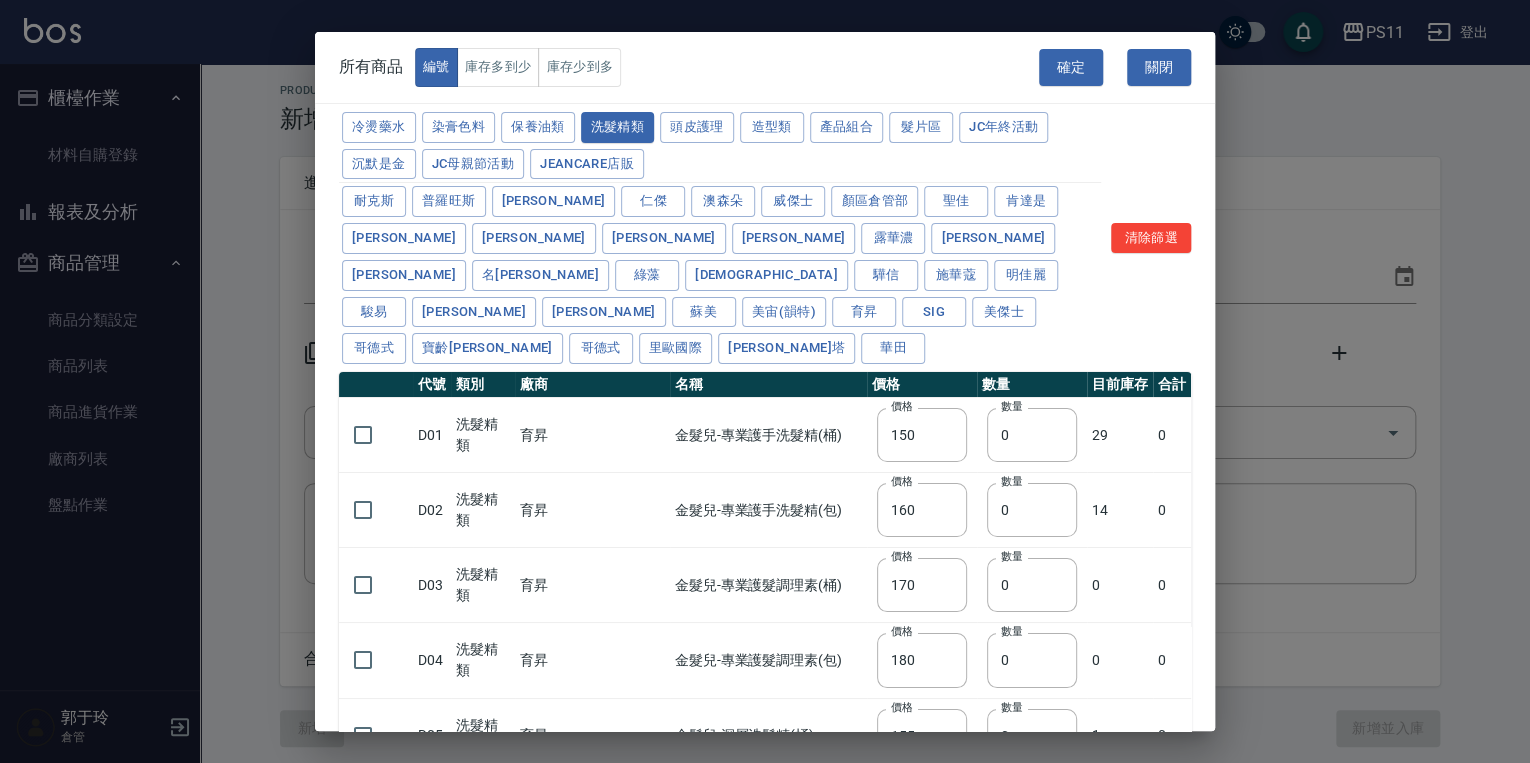 type on "150" 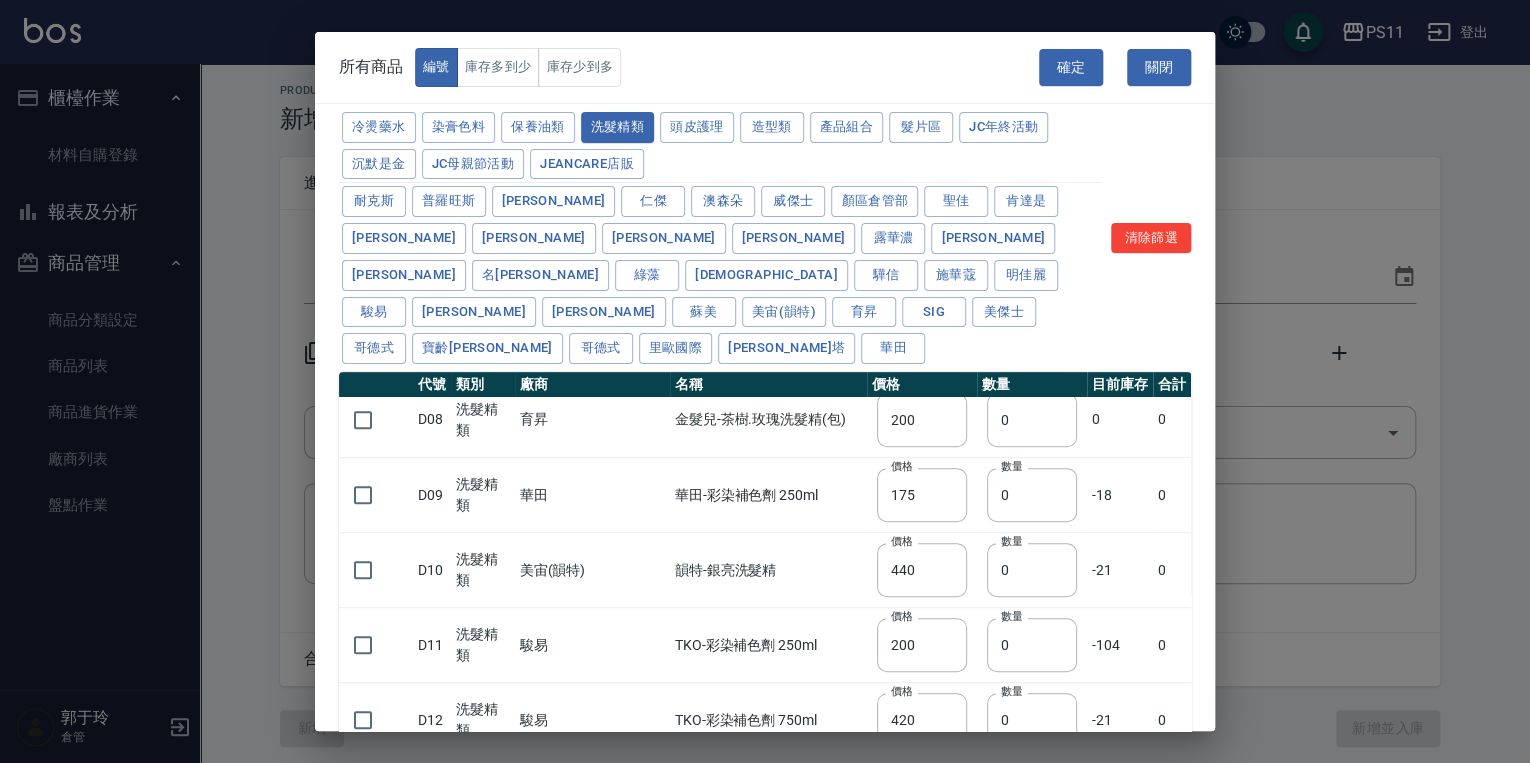 drag, startPoint x: 765, startPoint y: 451, endPoint x: 670, endPoint y: 780, distance: 342.44122 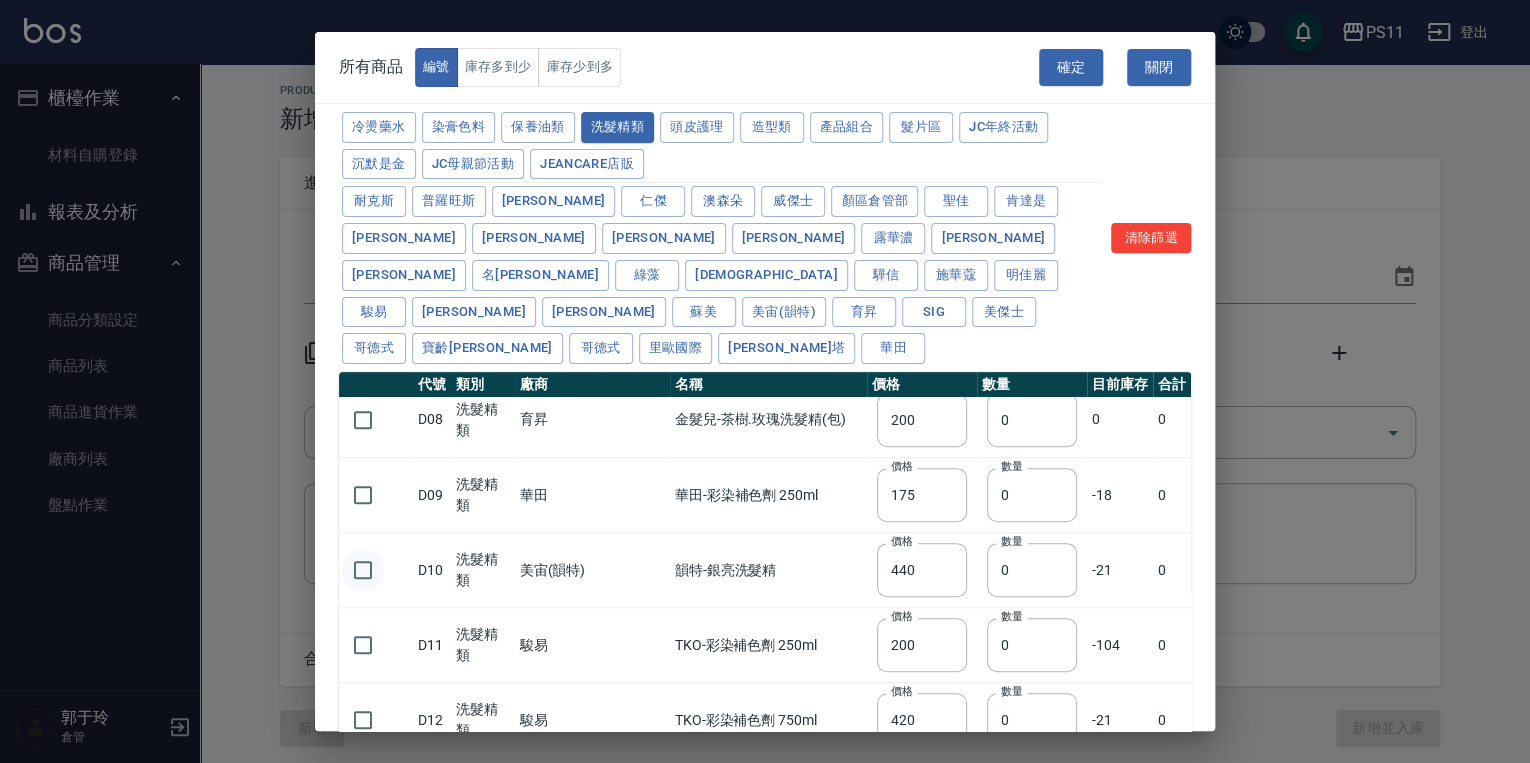 click at bounding box center (363, 570) 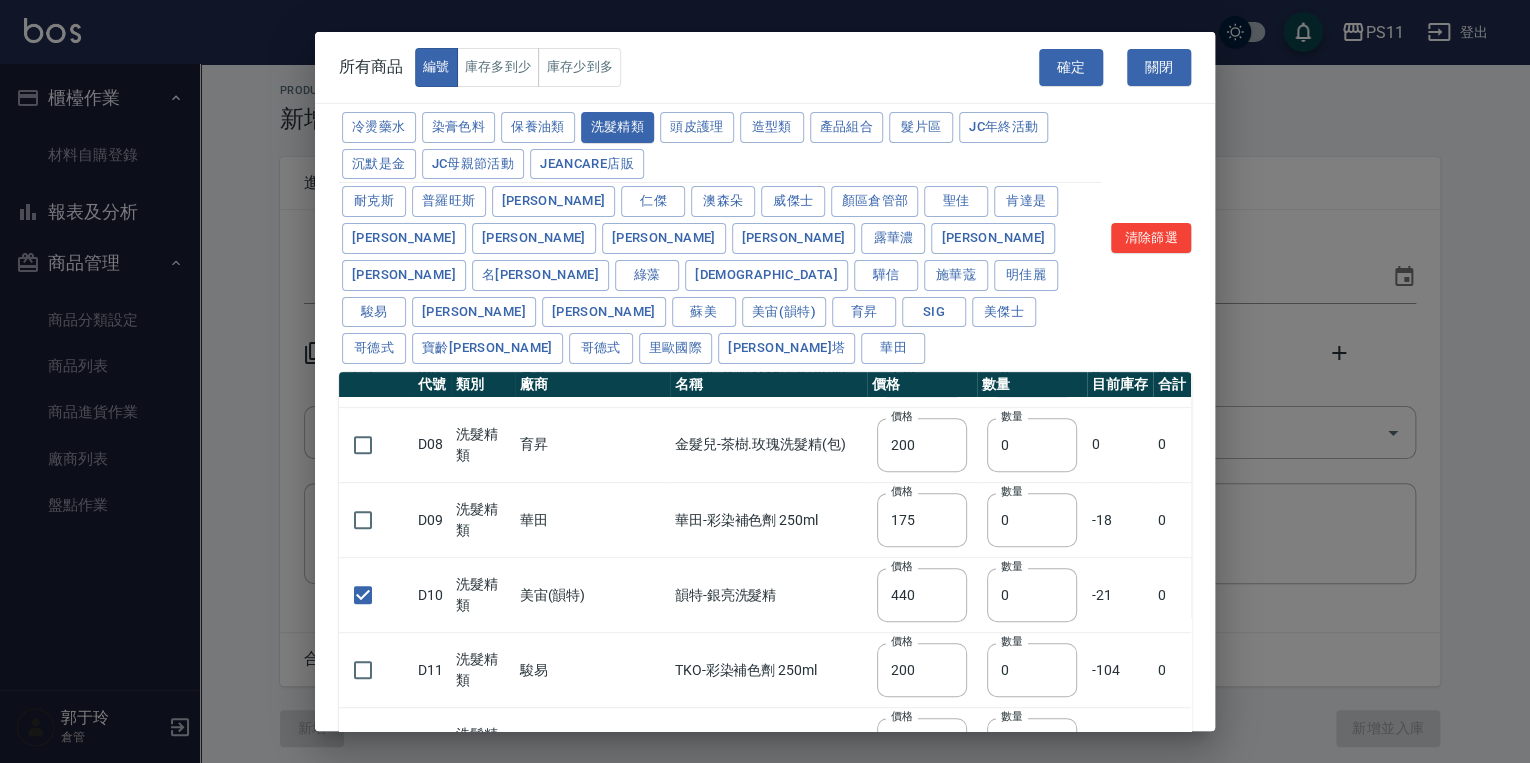 drag, startPoint x: 768, startPoint y: 596, endPoint x: 651, endPoint y: 520, distance: 139.51703 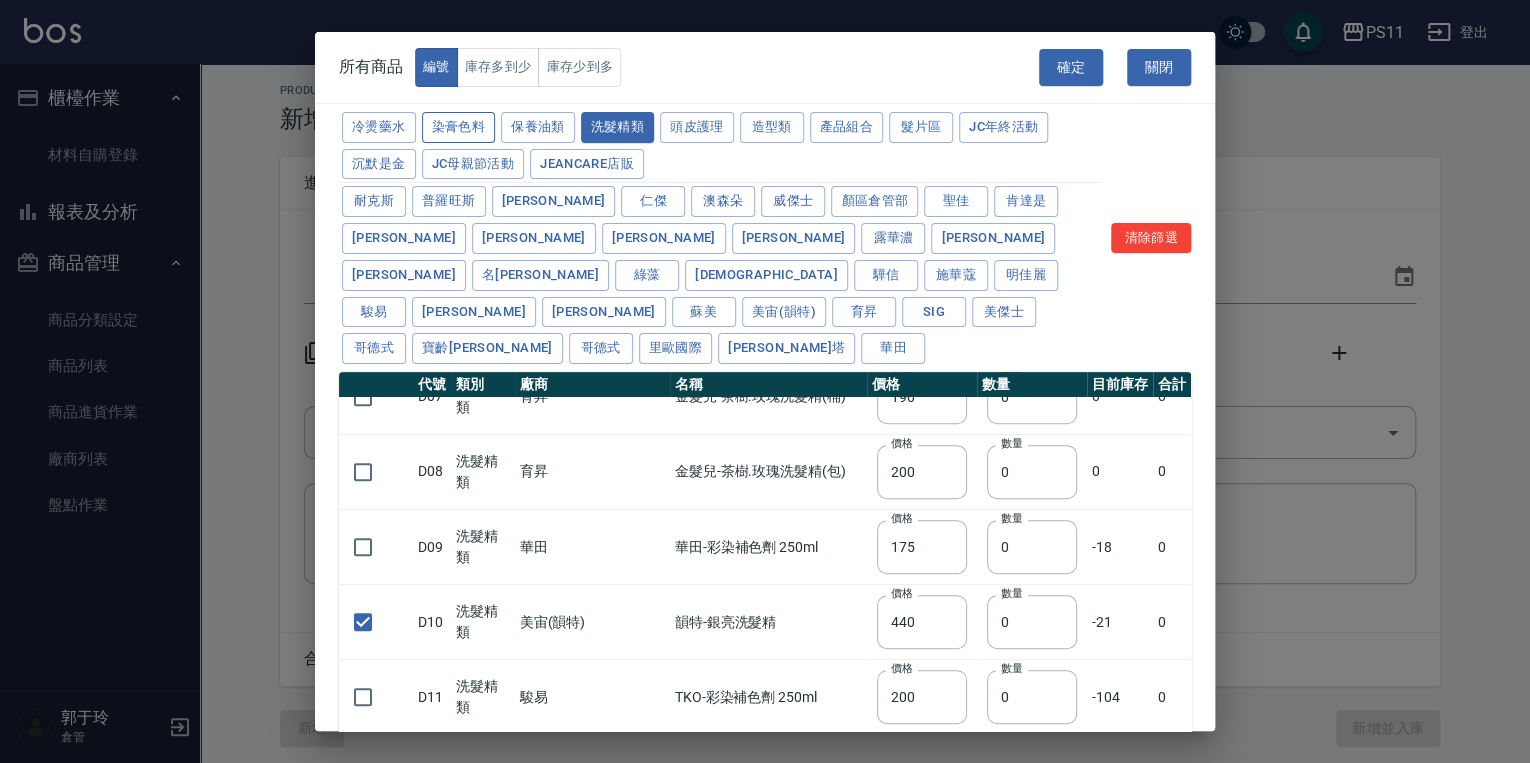 click on "染膏色料" at bounding box center (459, 127) 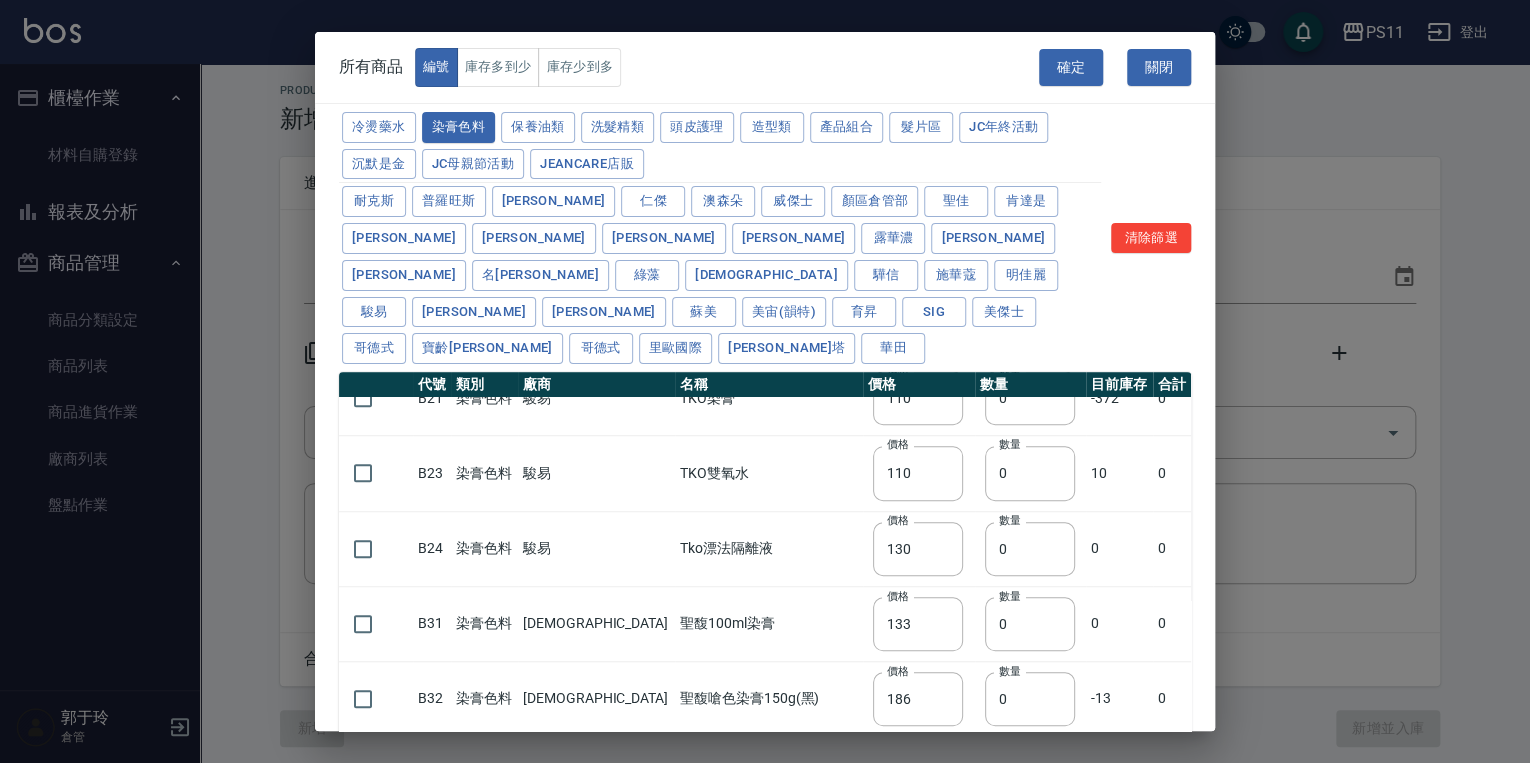 drag, startPoint x: 748, startPoint y: 488, endPoint x: 707, endPoint y: 616, distance: 134.4061 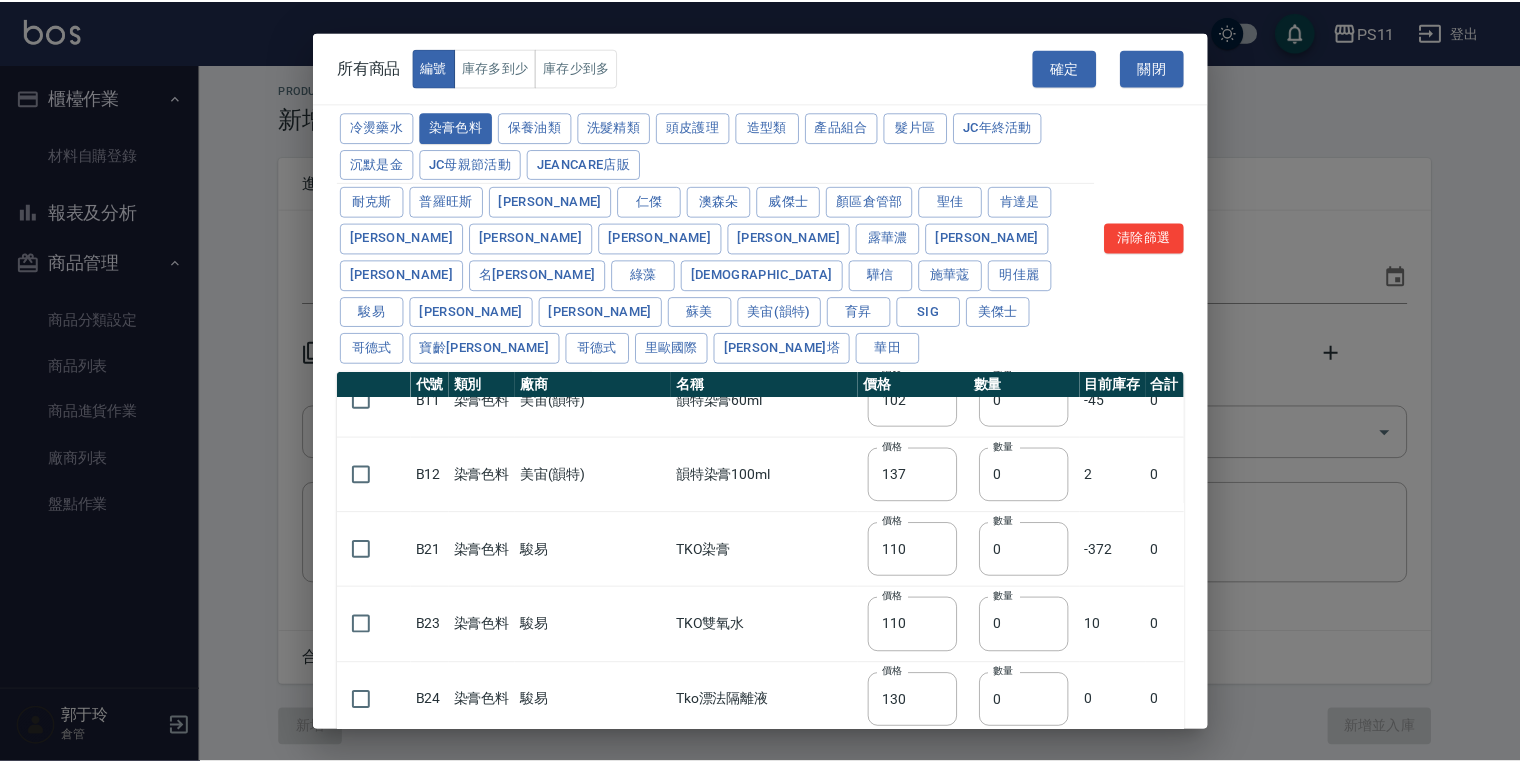 scroll, scrollTop: 489, scrollLeft: 0, axis: vertical 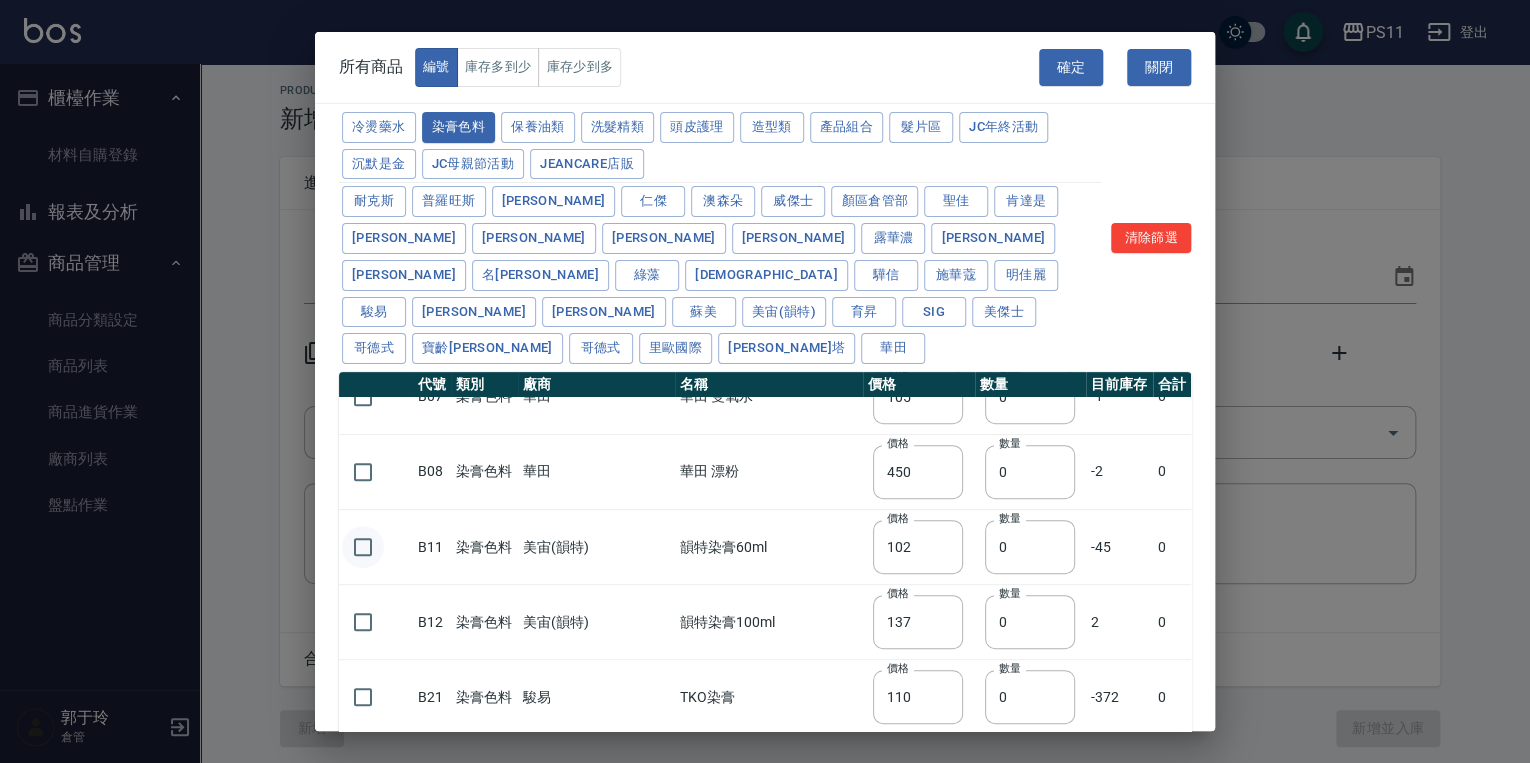 click at bounding box center [363, 547] 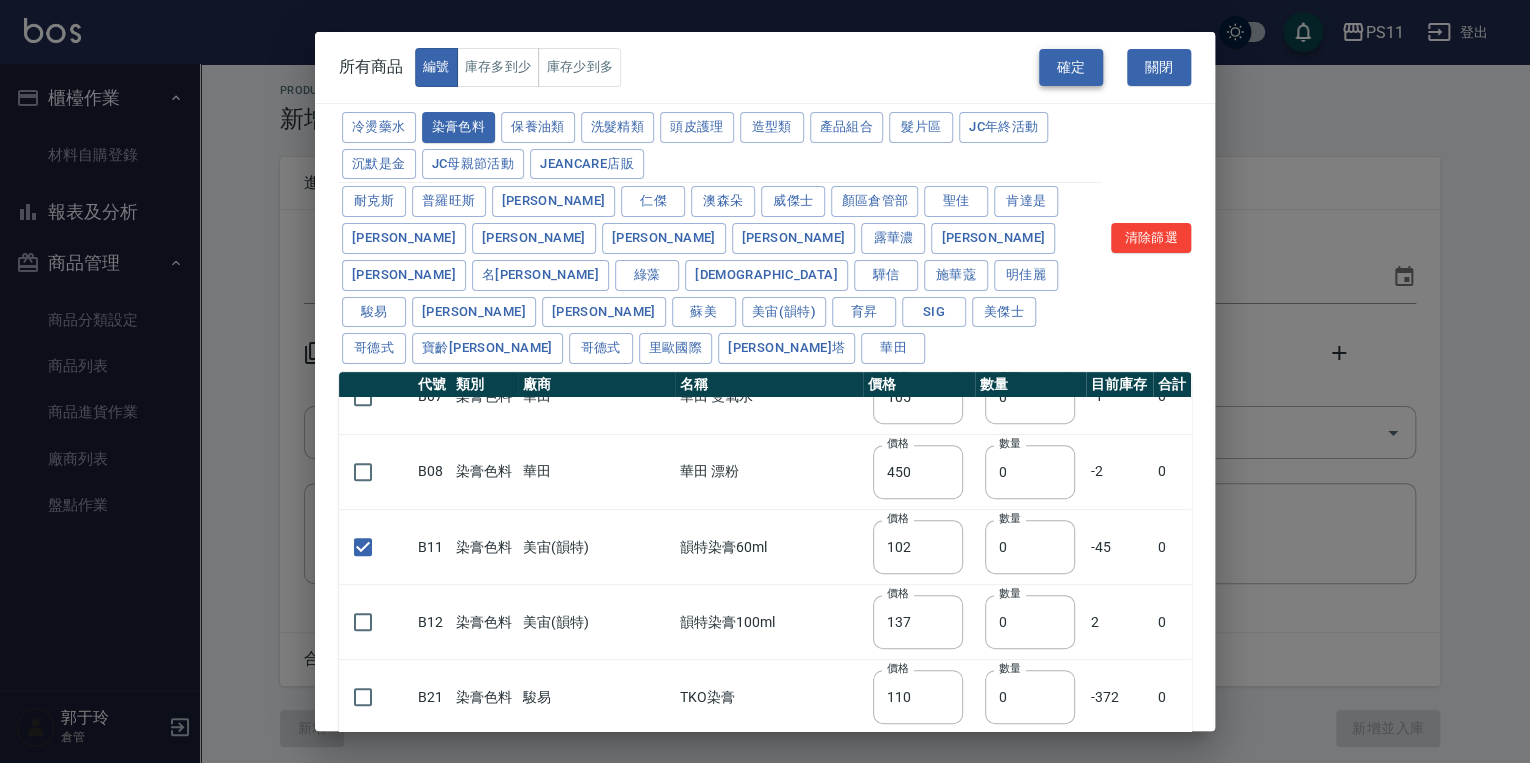 click on "確定" at bounding box center [1071, 67] 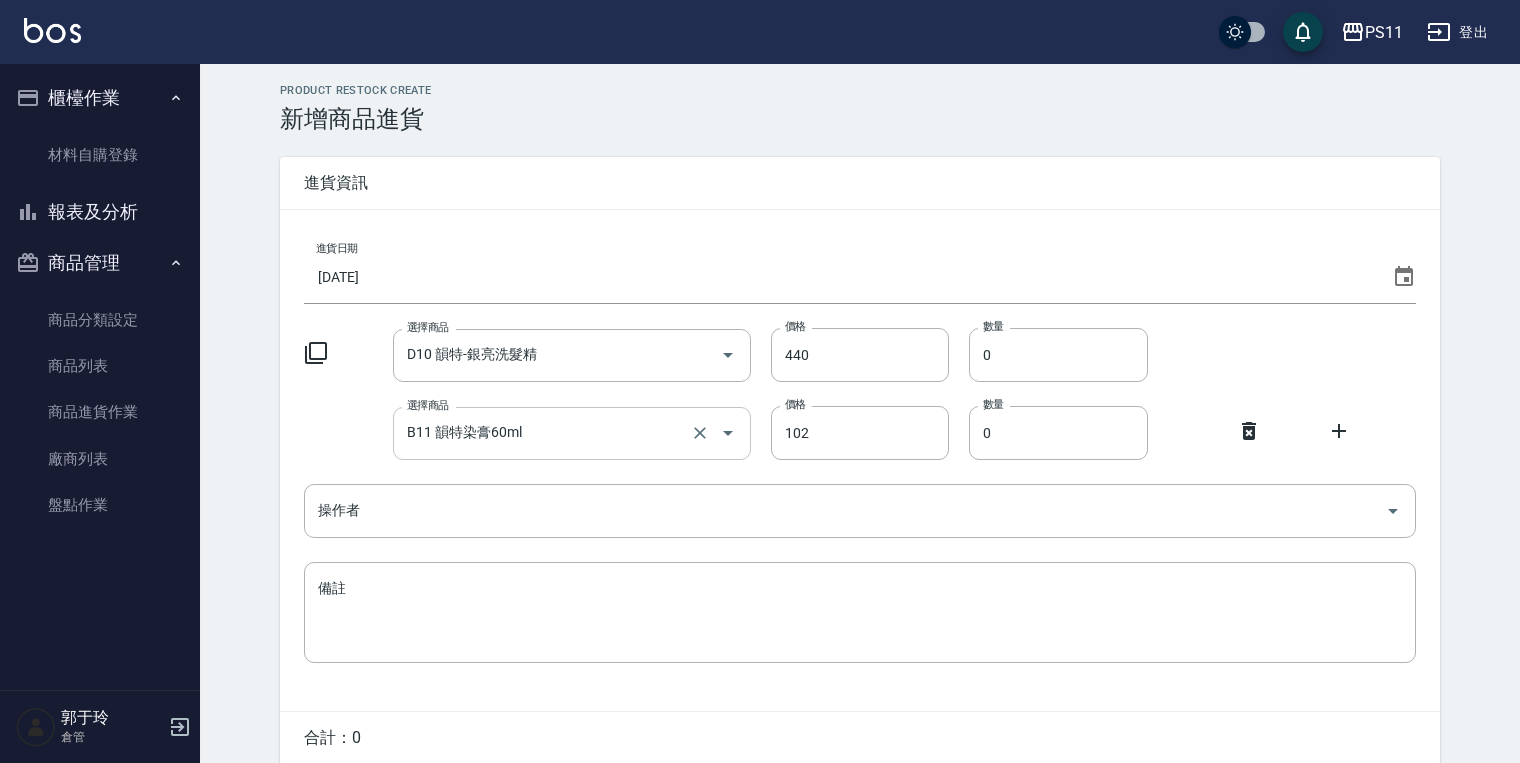 drag, startPoint x: 1044, startPoint y: 439, endPoint x: 612, endPoint y: 437, distance: 432.00464 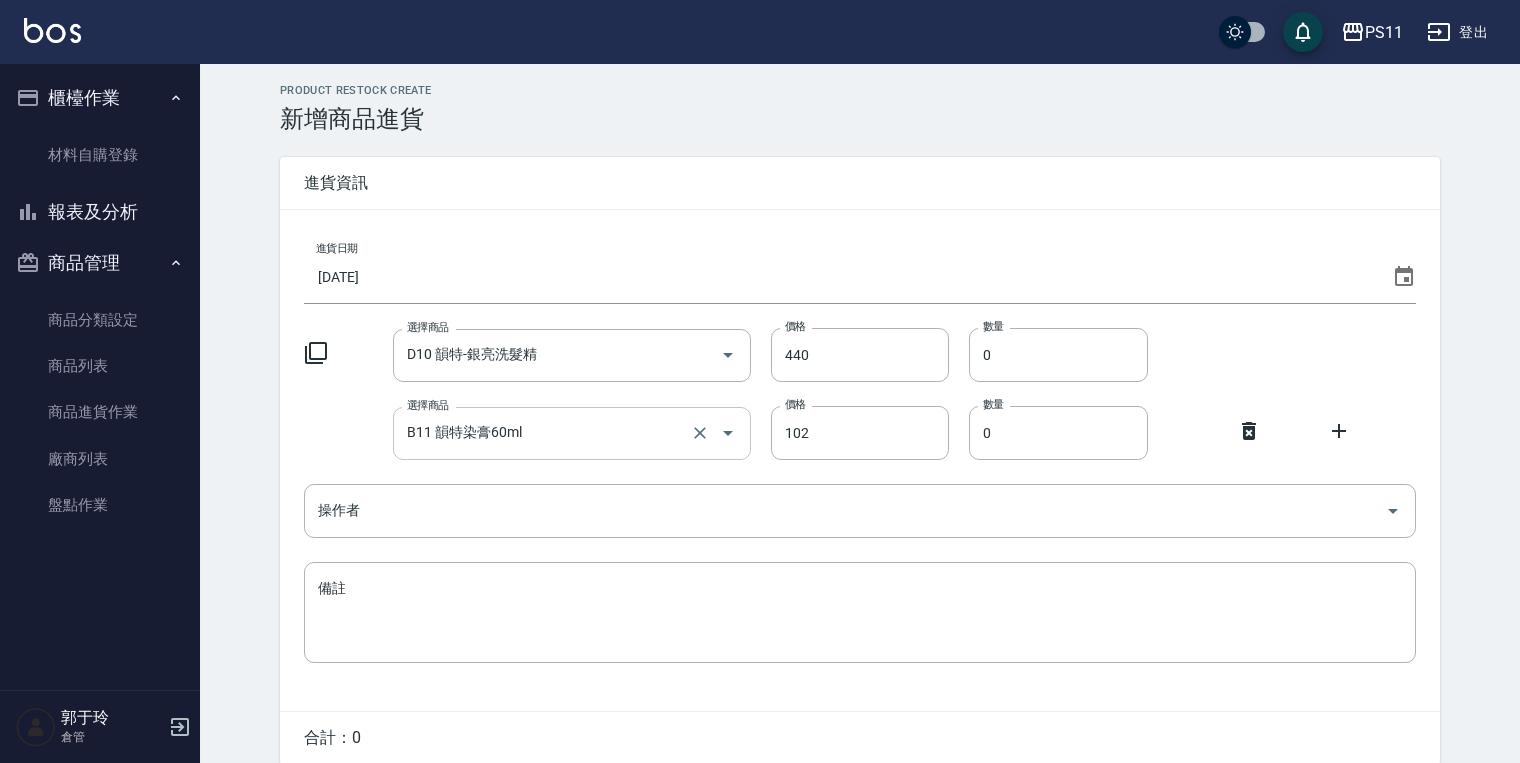 click on "選擇商品 B11 韻特染膏60ml 選擇商品 價格 102 價格 數量 0 數量" at bounding box center (860, 433) 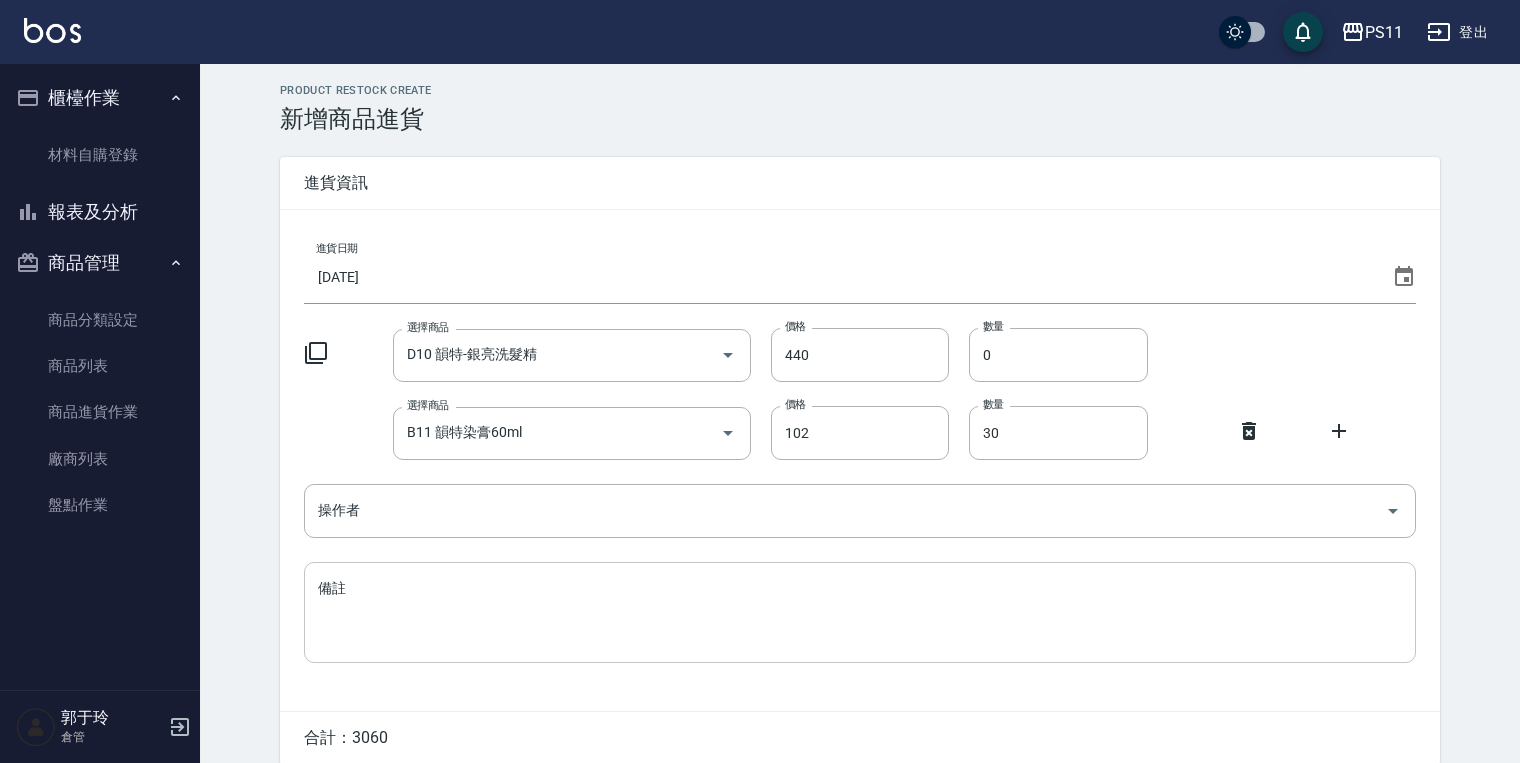 scroll, scrollTop: 80, scrollLeft: 0, axis: vertical 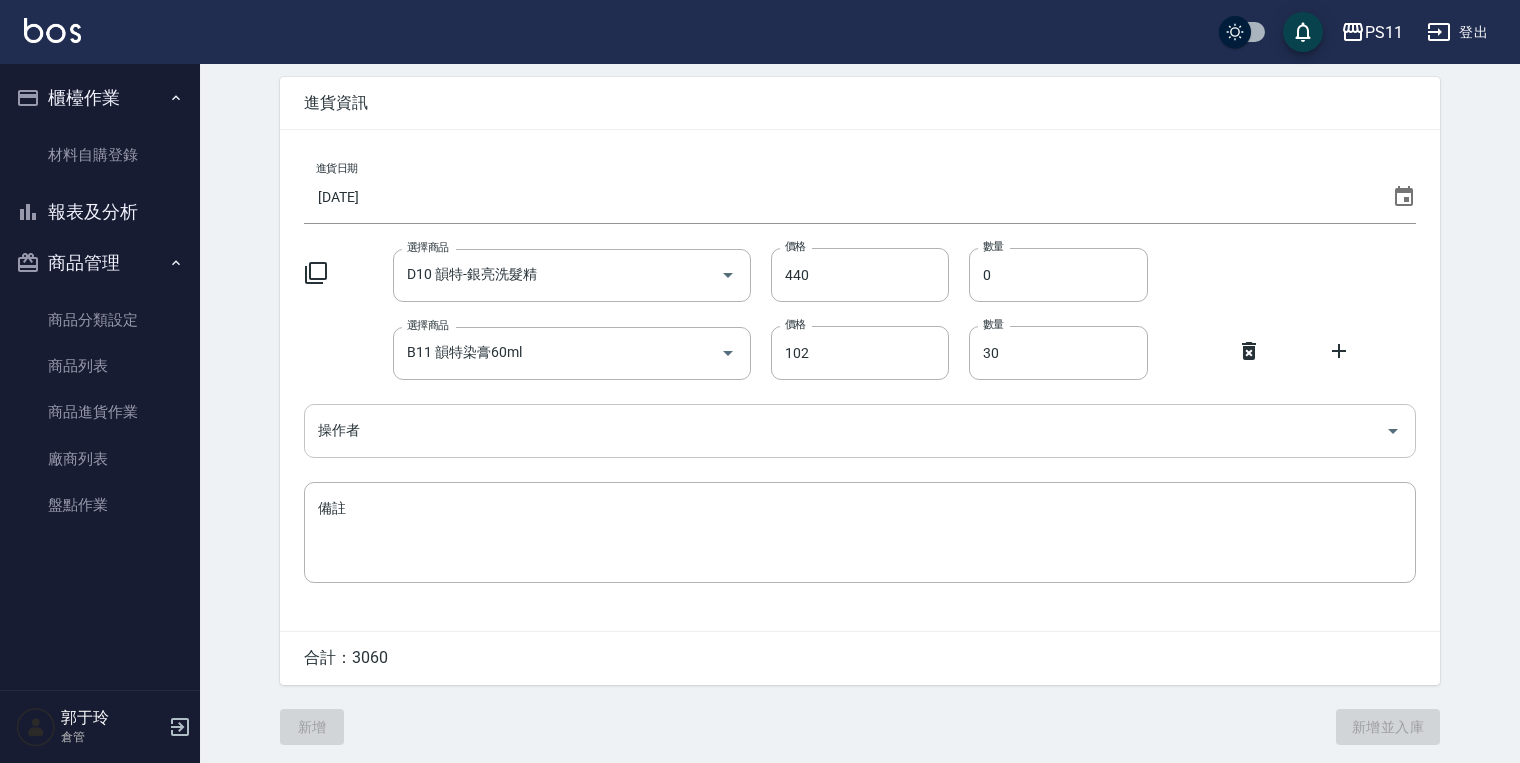 click on "操作者" at bounding box center (860, 430) 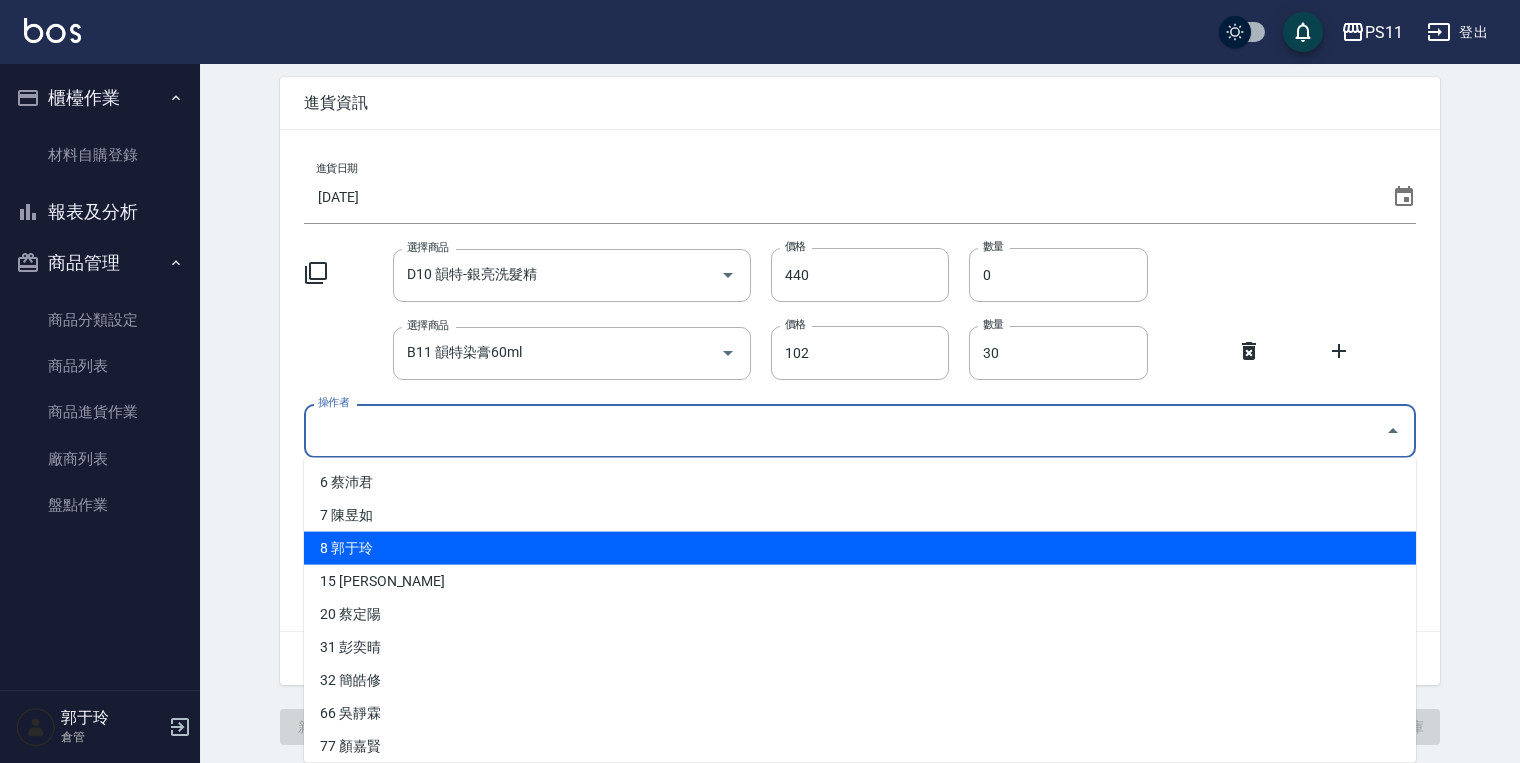 click on "8 郭于玲" at bounding box center (860, 548) 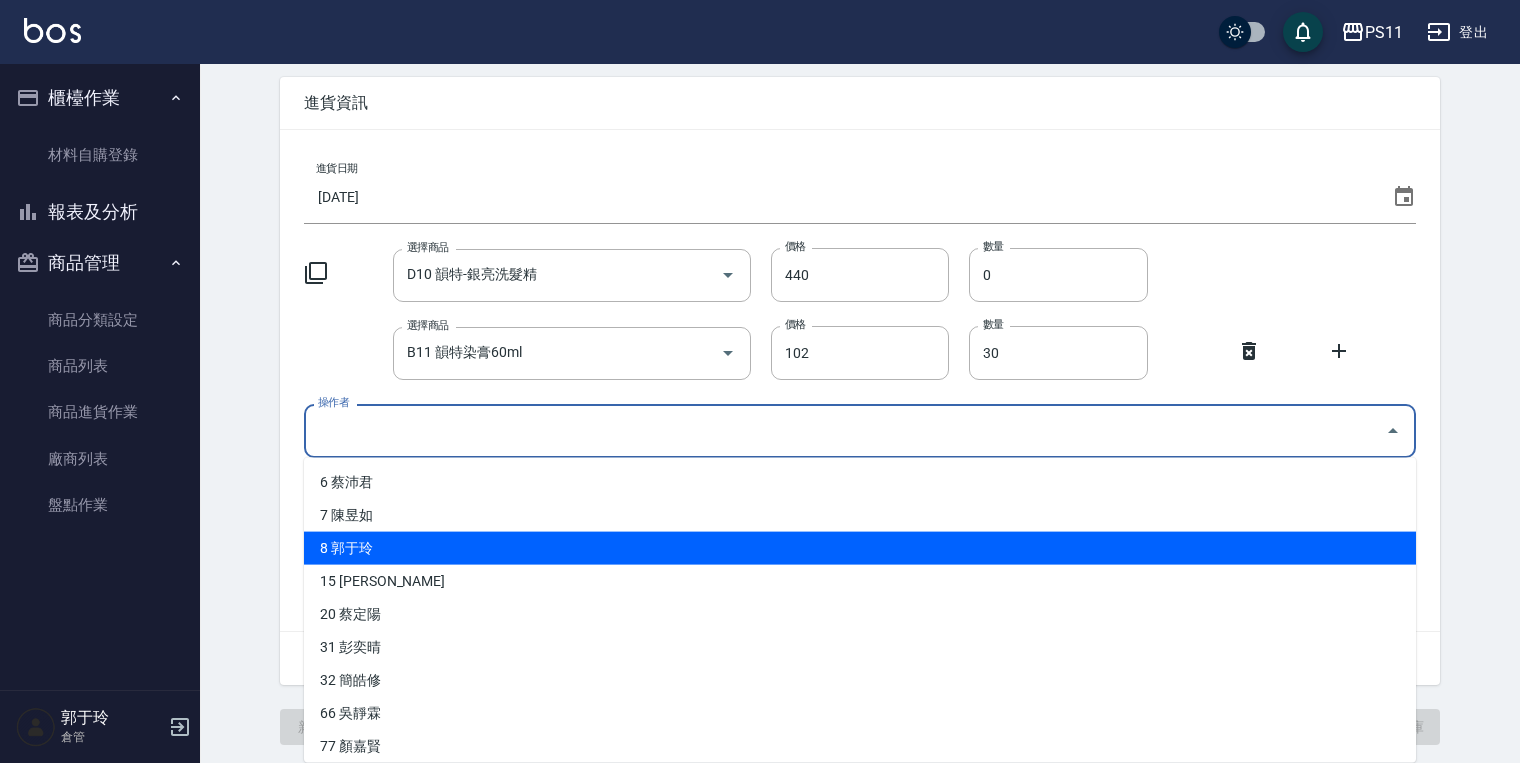type on "郭于玲" 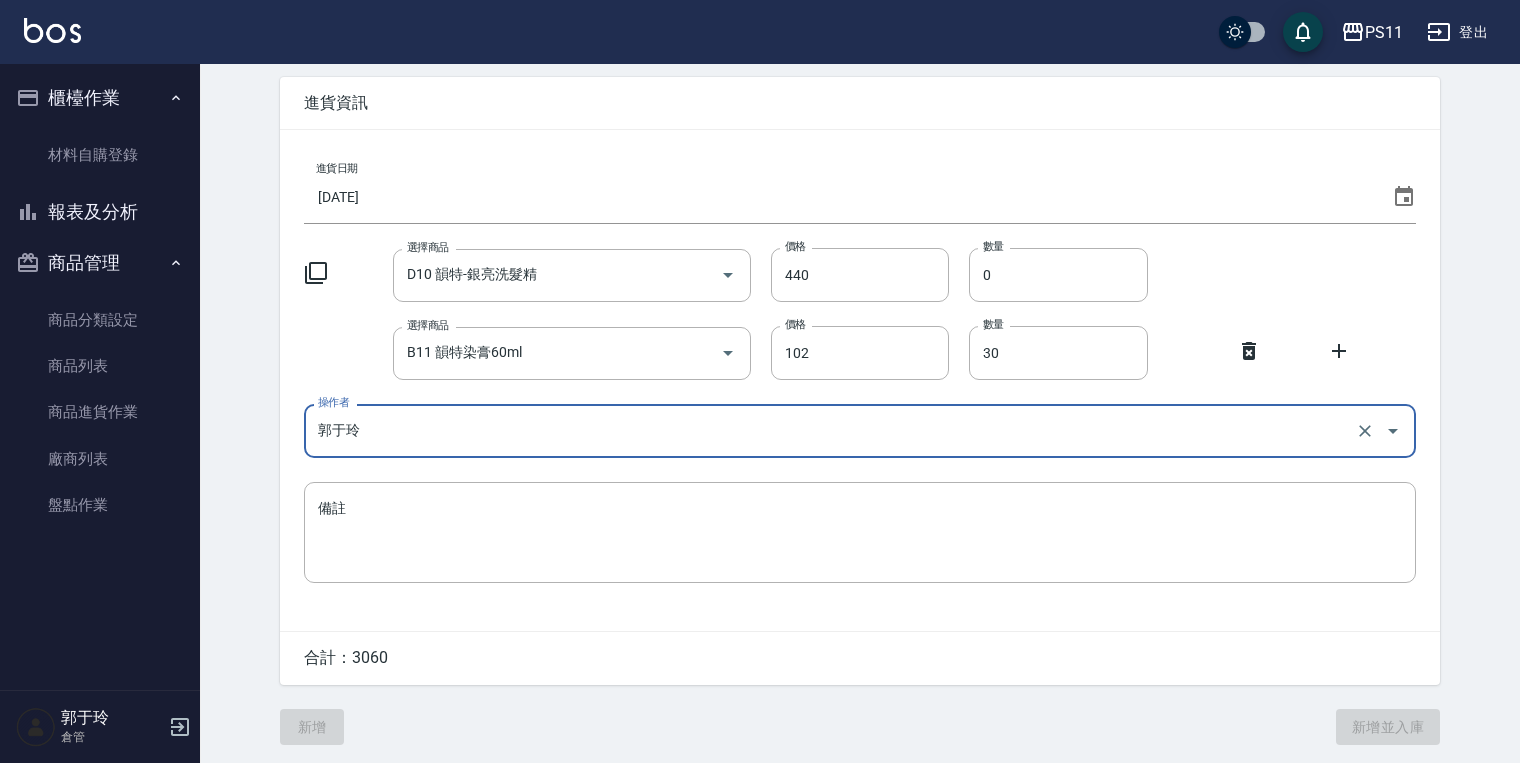 click on "新增 新增並入庫" at bounding box center [860, 715] 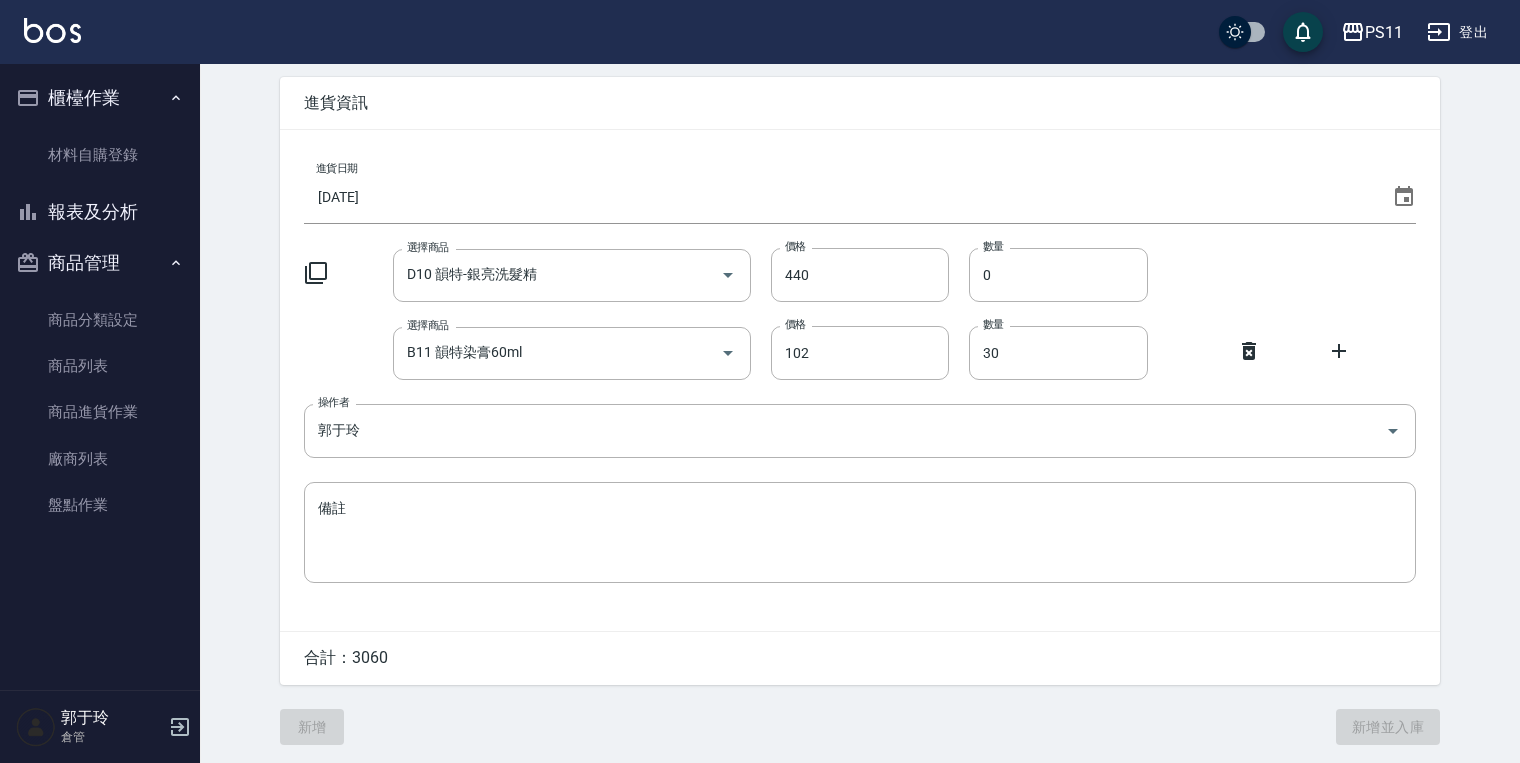 drag, startPoint x: 1032, startPoint y: 288, endPoint x: 583, endPoint y: 206, distance: 456.42633 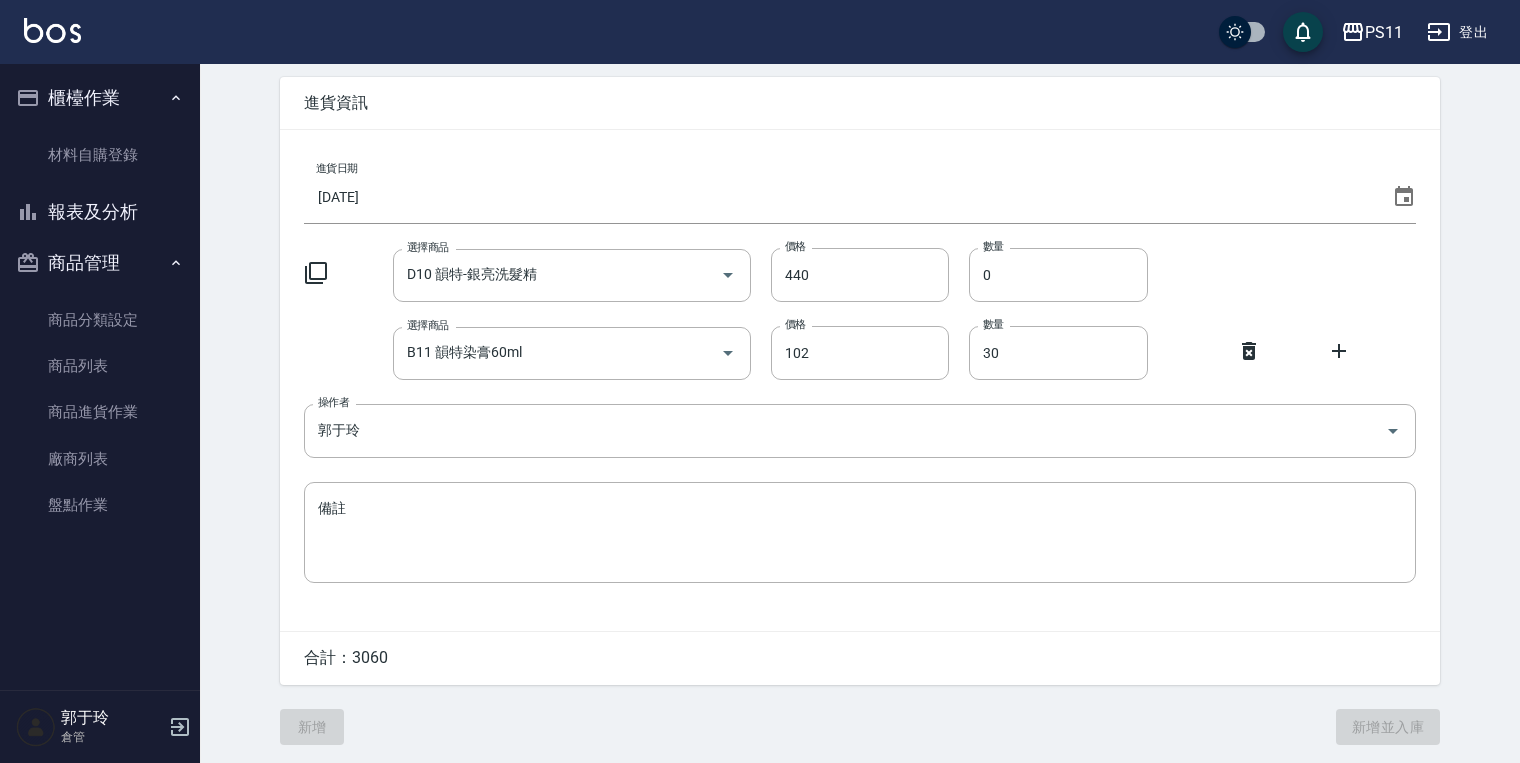 click on "進貨日期 [DATE] 選擇商品 D10 韻特-銀亮洗髮精 選擇商品 價格 440 價格 數量 0 數量 選擇商品 B11 韻特染膏60ml 選擇商品 價格 102 價格 數量 30 數量 操作者 [PERSON_NAME]者 備註 x 備註" at bounding box center [860, 380] 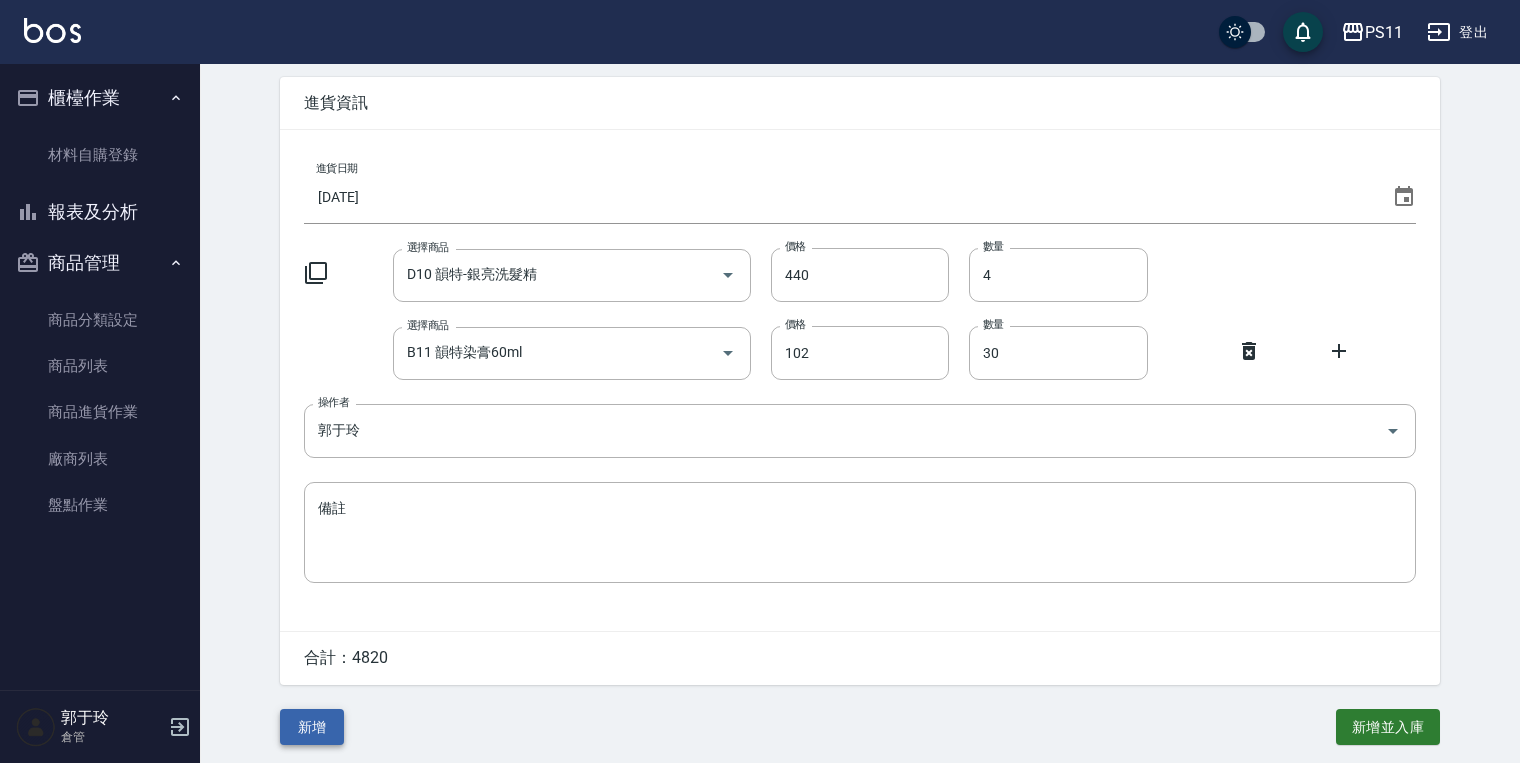 type on "4" 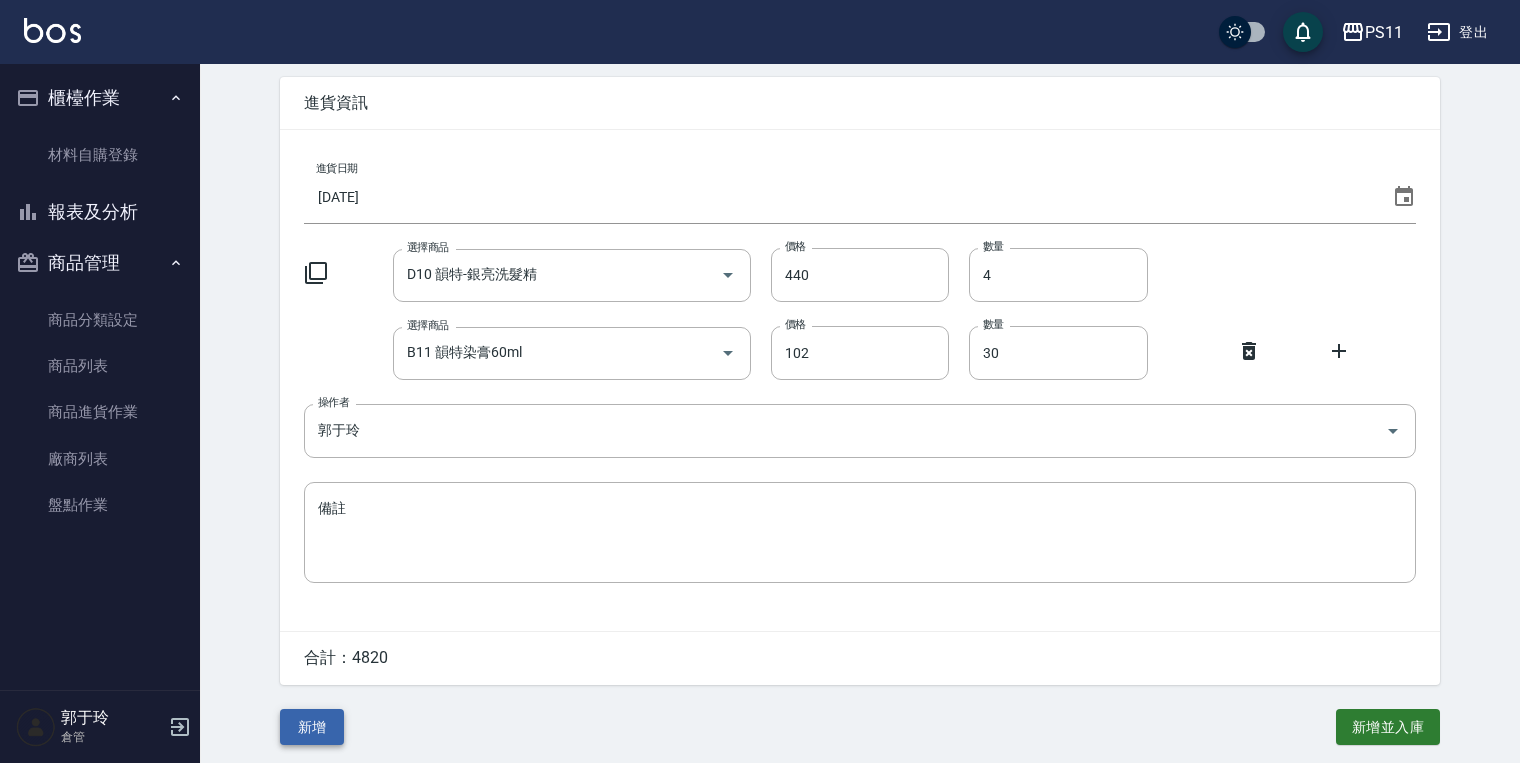 click on "新增" at bounding box center [312, 727] 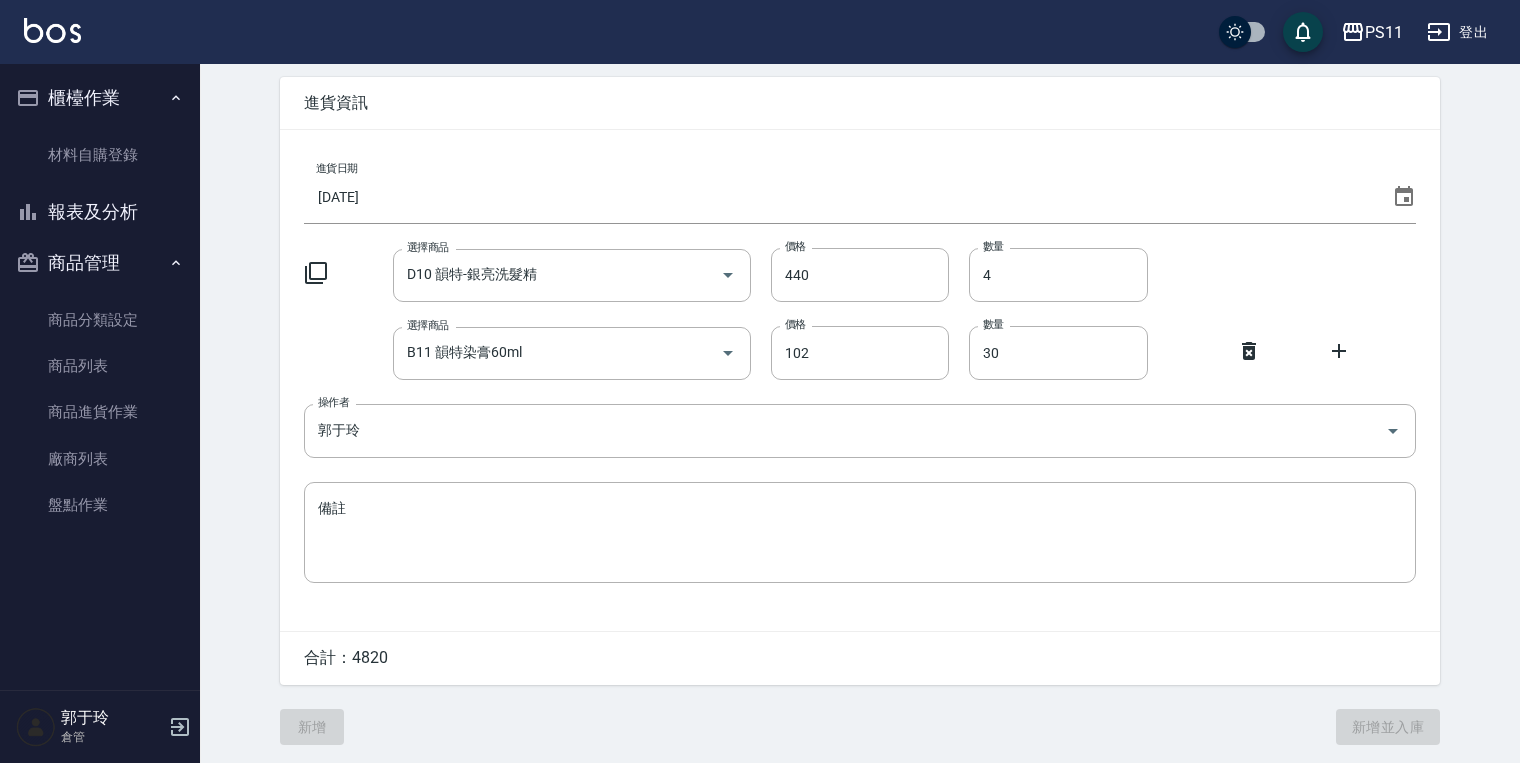 scroll, scrollTop: 0, scrollLeft: 0, axis: both 